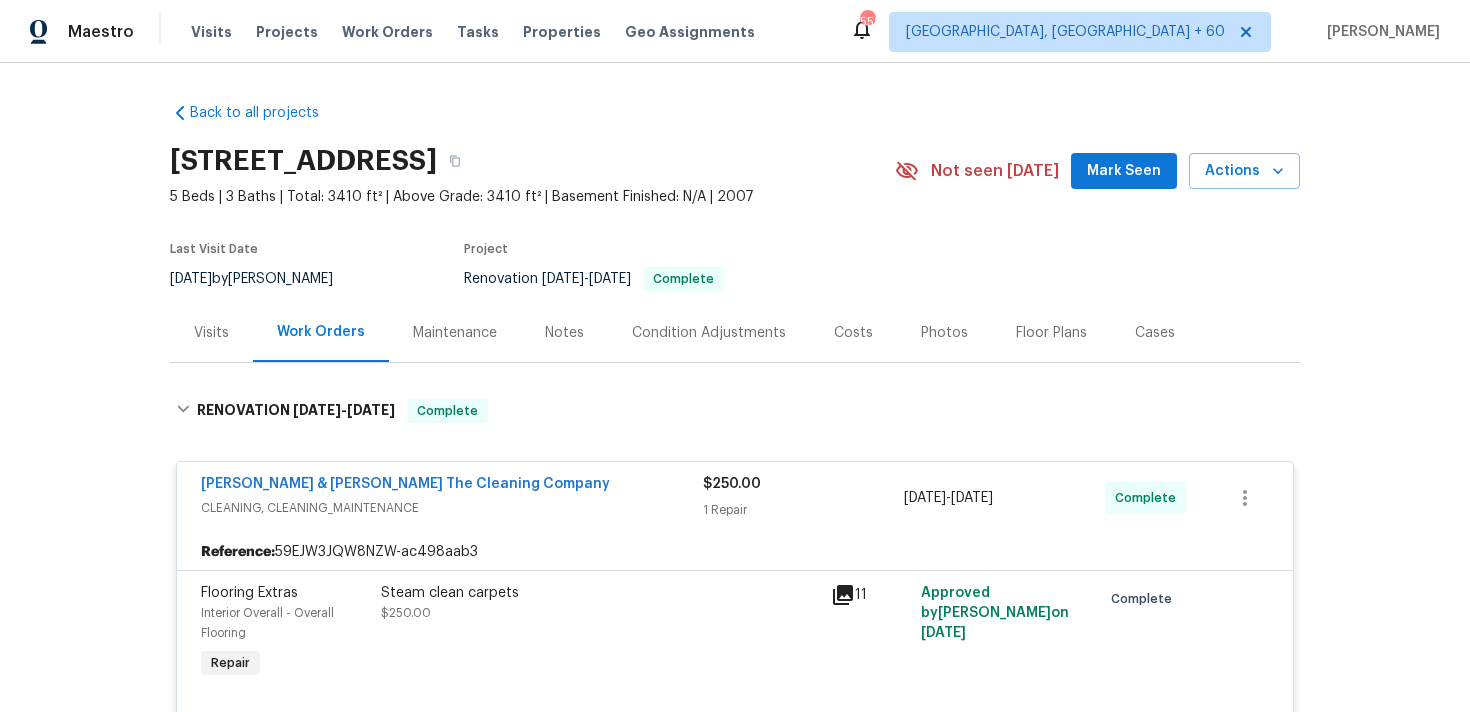click on "Visits" at bounding box center [211, 32] 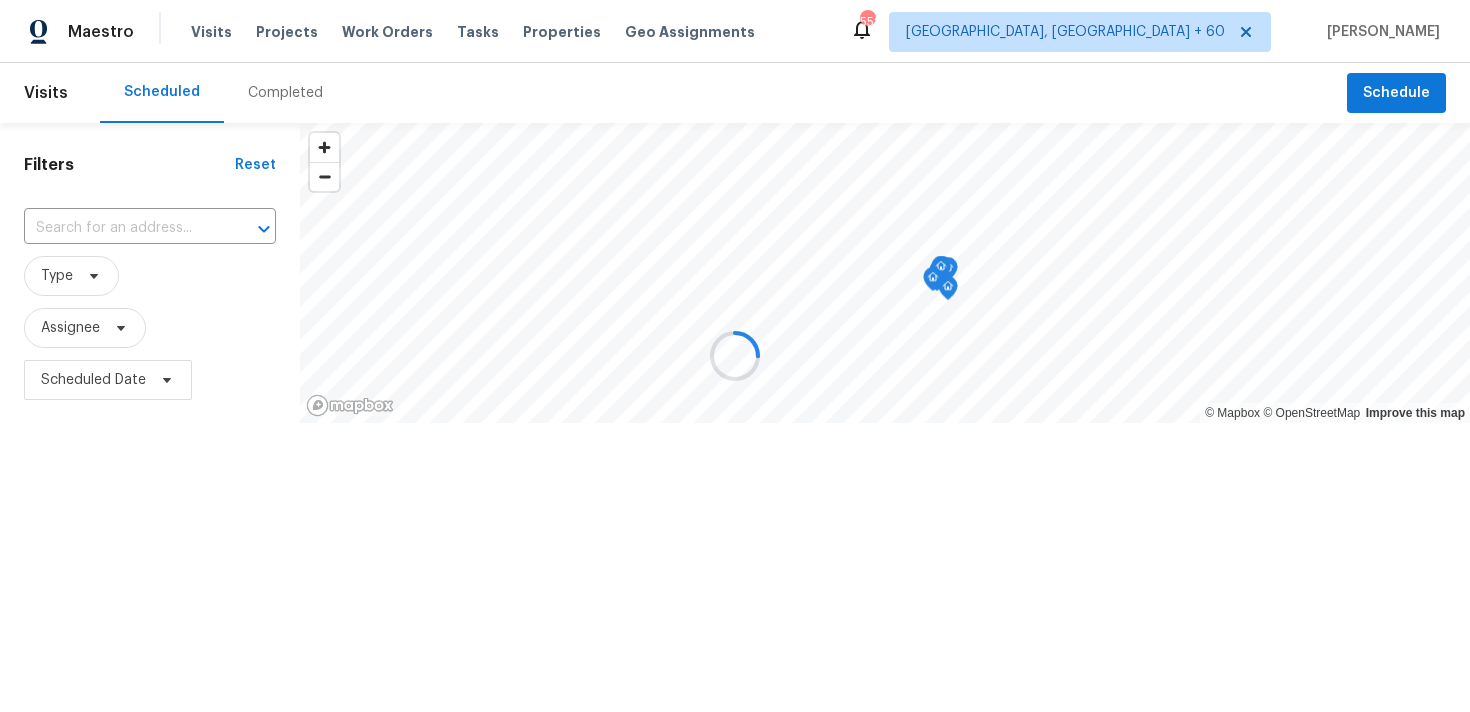 scroll, scrollTop: 0, scrollLeft: 0, axis: both 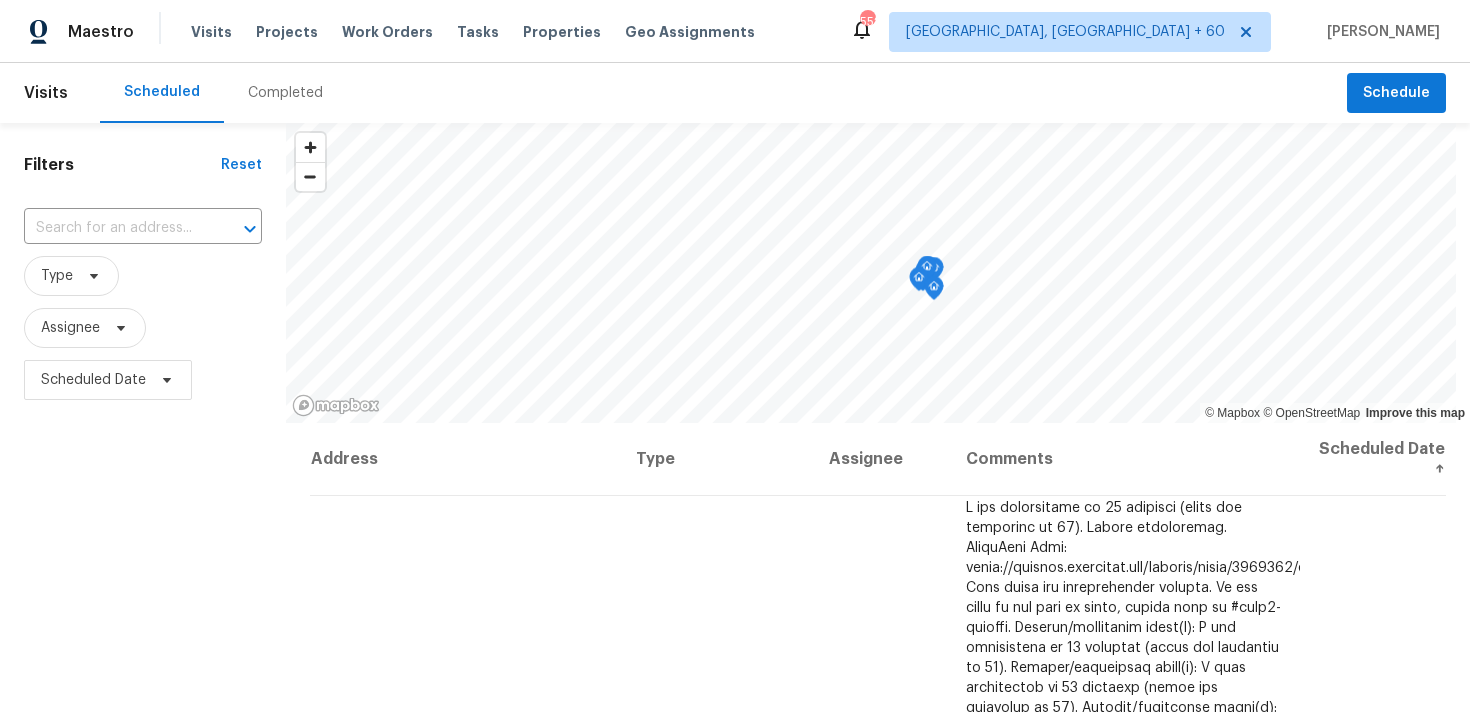 click on "Completed" at bounding box center [285, 93] 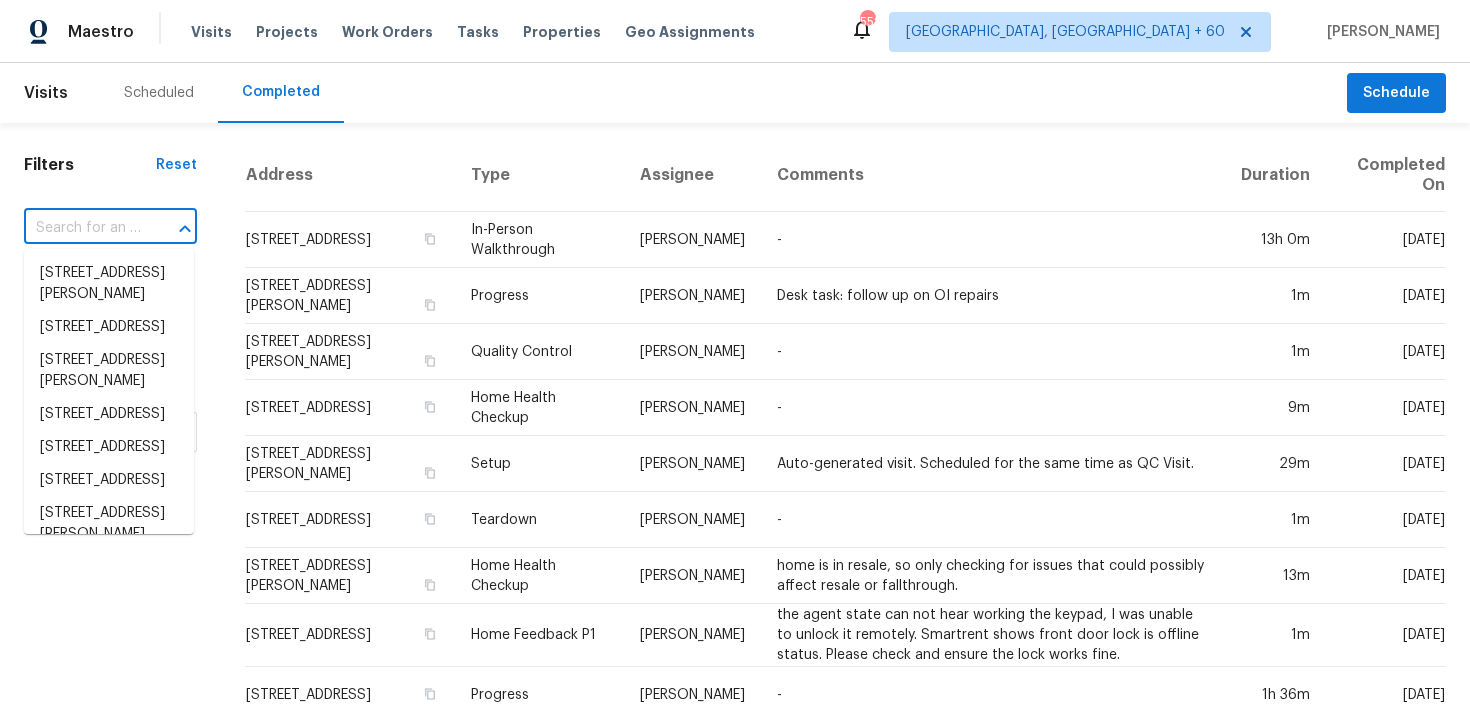 click at bounding box center (82, 228) 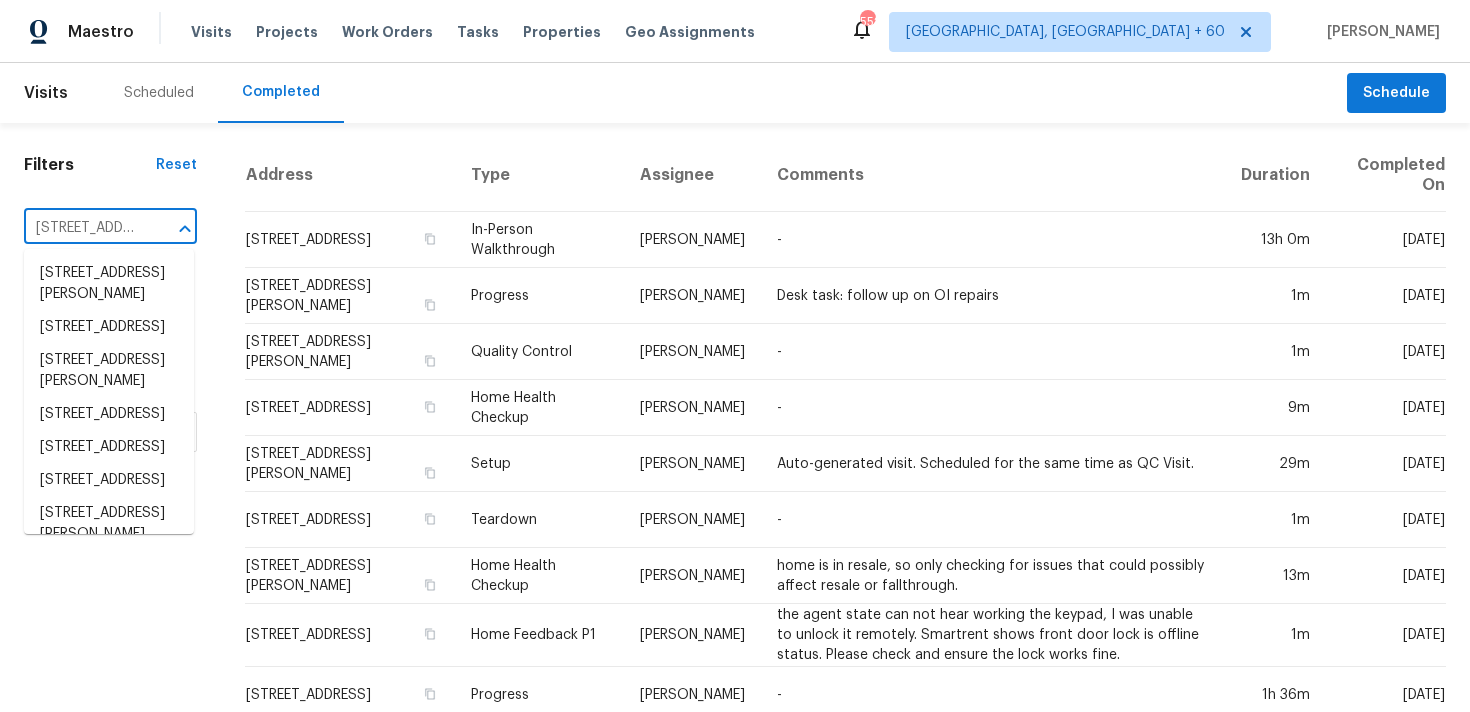 scroll, scrollTop: 0, scrollLeft: 176, axis: horizontal 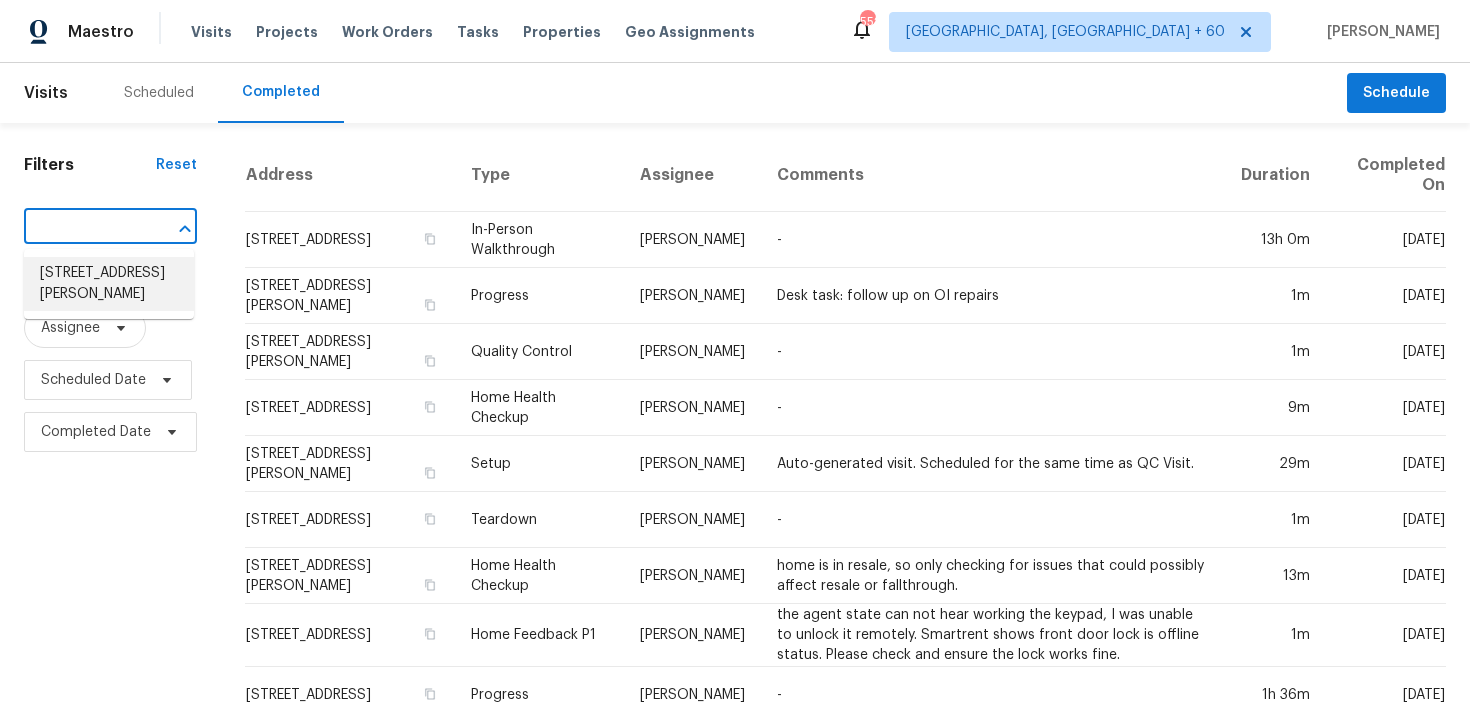 click on "[STREET_ADDRESS][PERSON_NAME]" at bounding box center (109, 284) 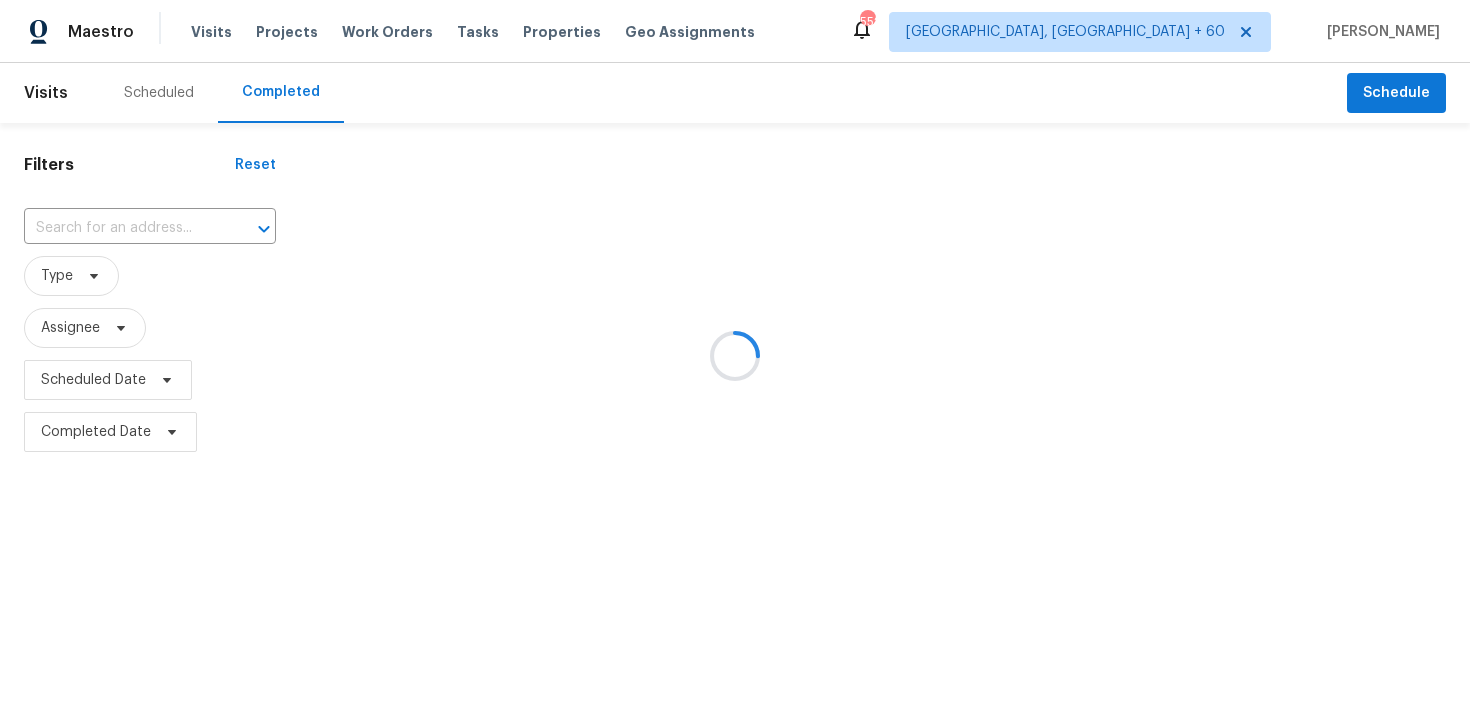 type on "[STREET_ADDRESS][PERSON_NAME]" 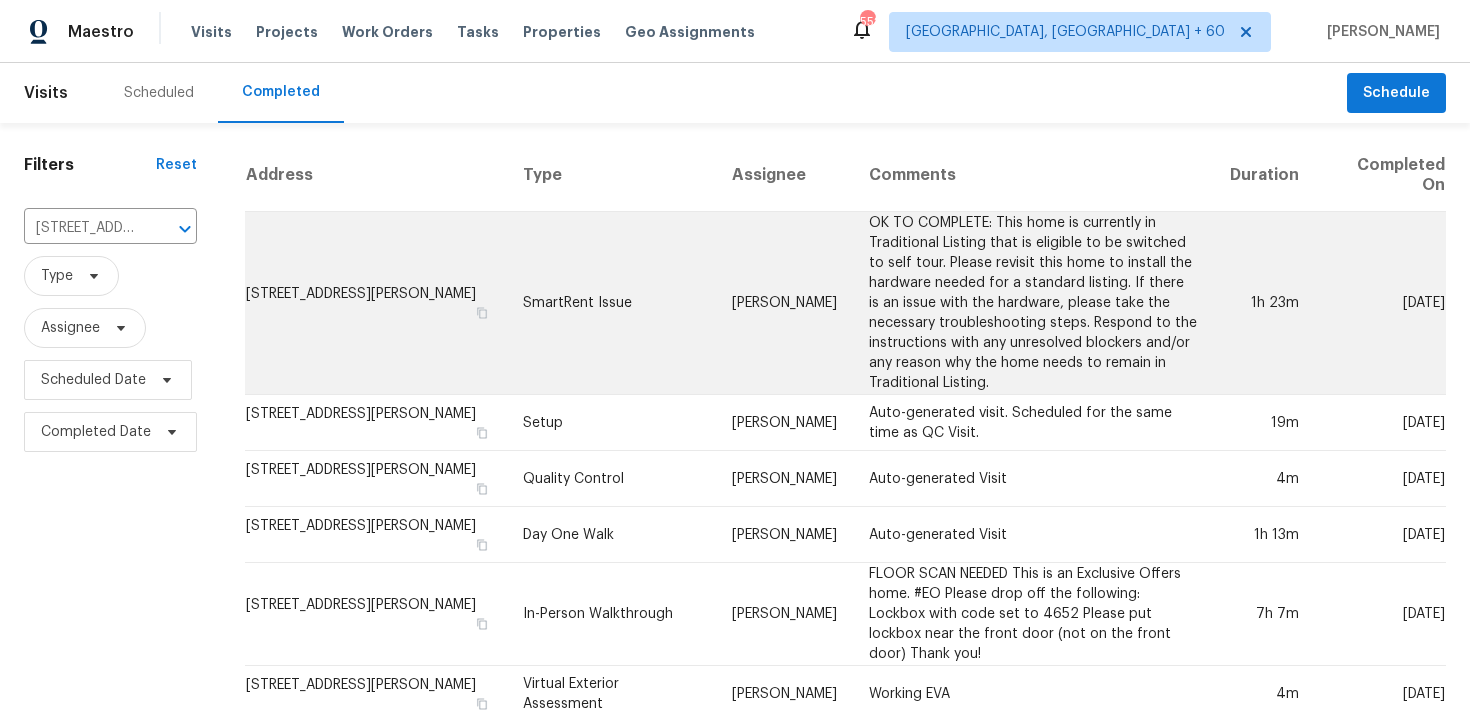 click on "SmartRent Issue" at bounding box center (612, 303) 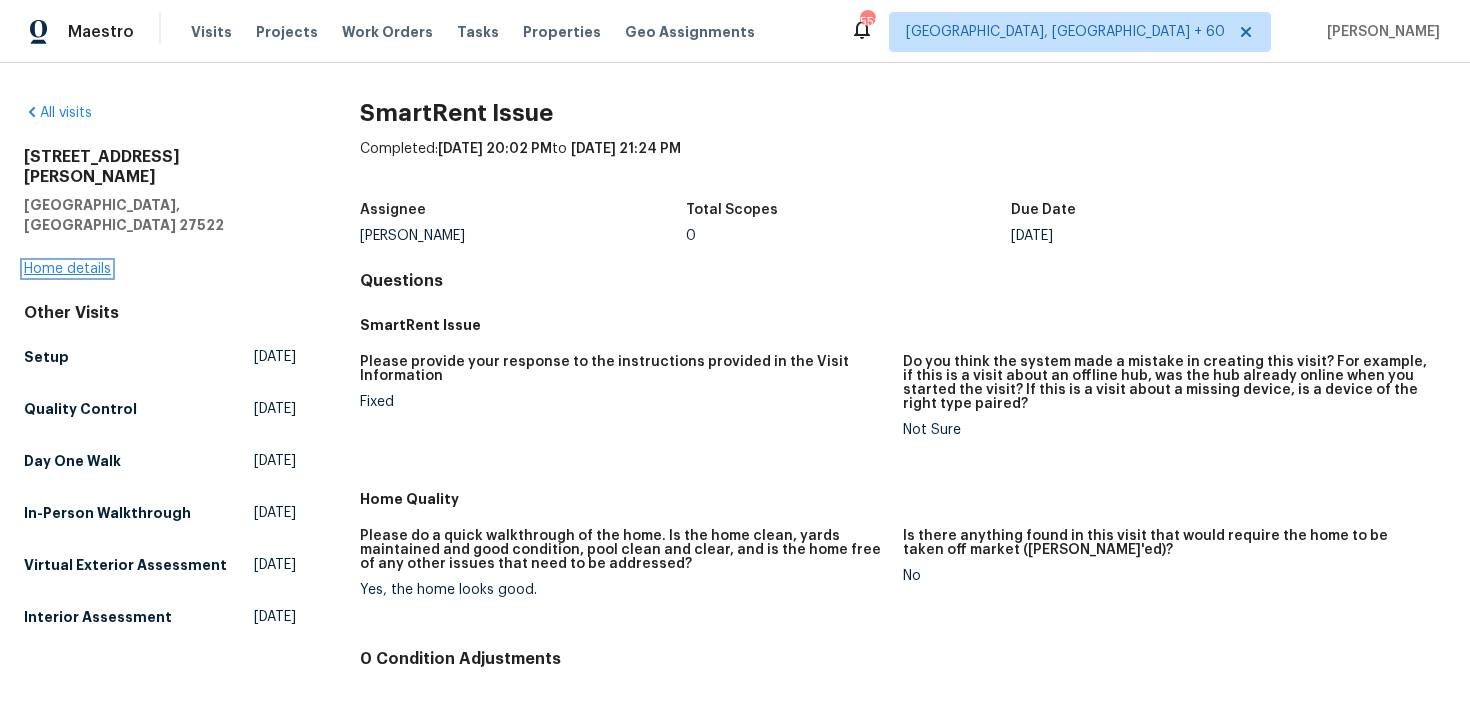 click on "Home details" at bounding box center [67, 269] 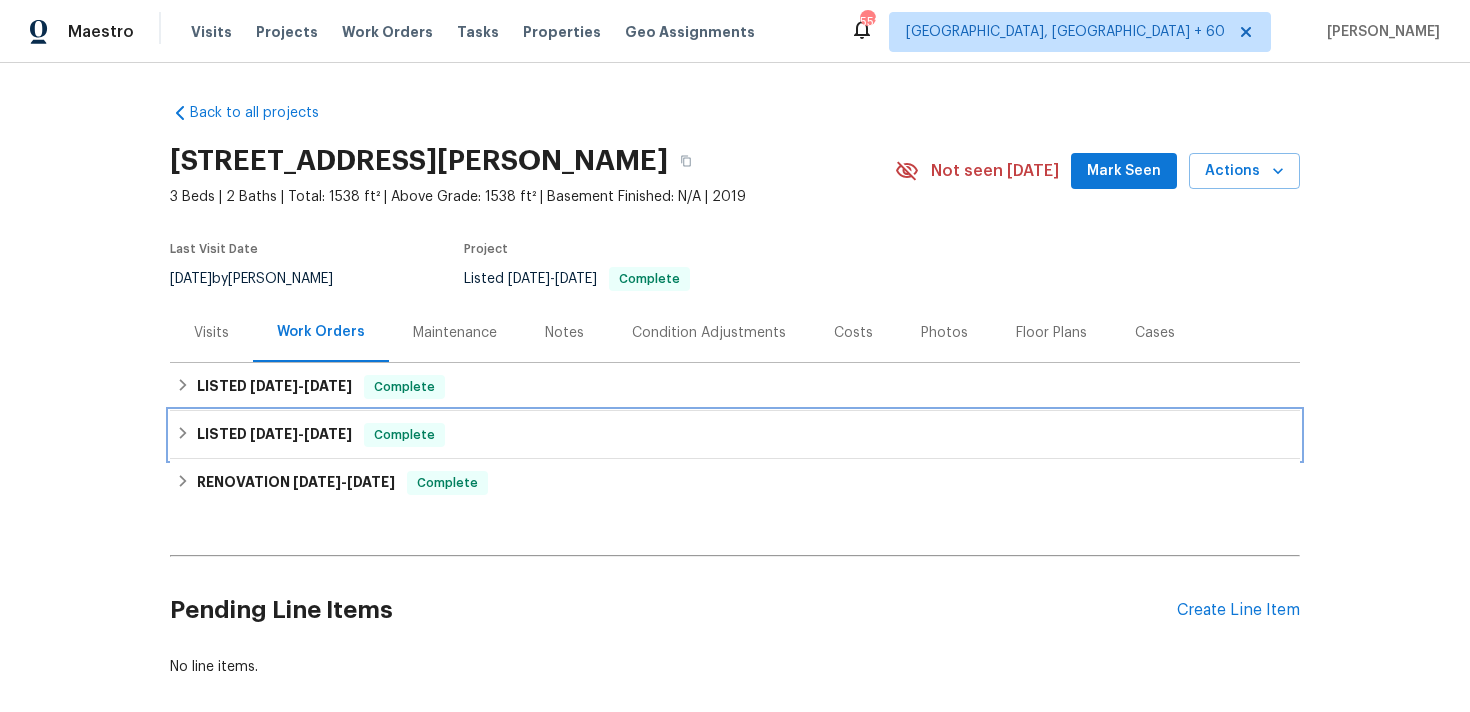 click on "LISTED   [DATE]  -  [DATE] Complete" at bounding box center [735, 435] 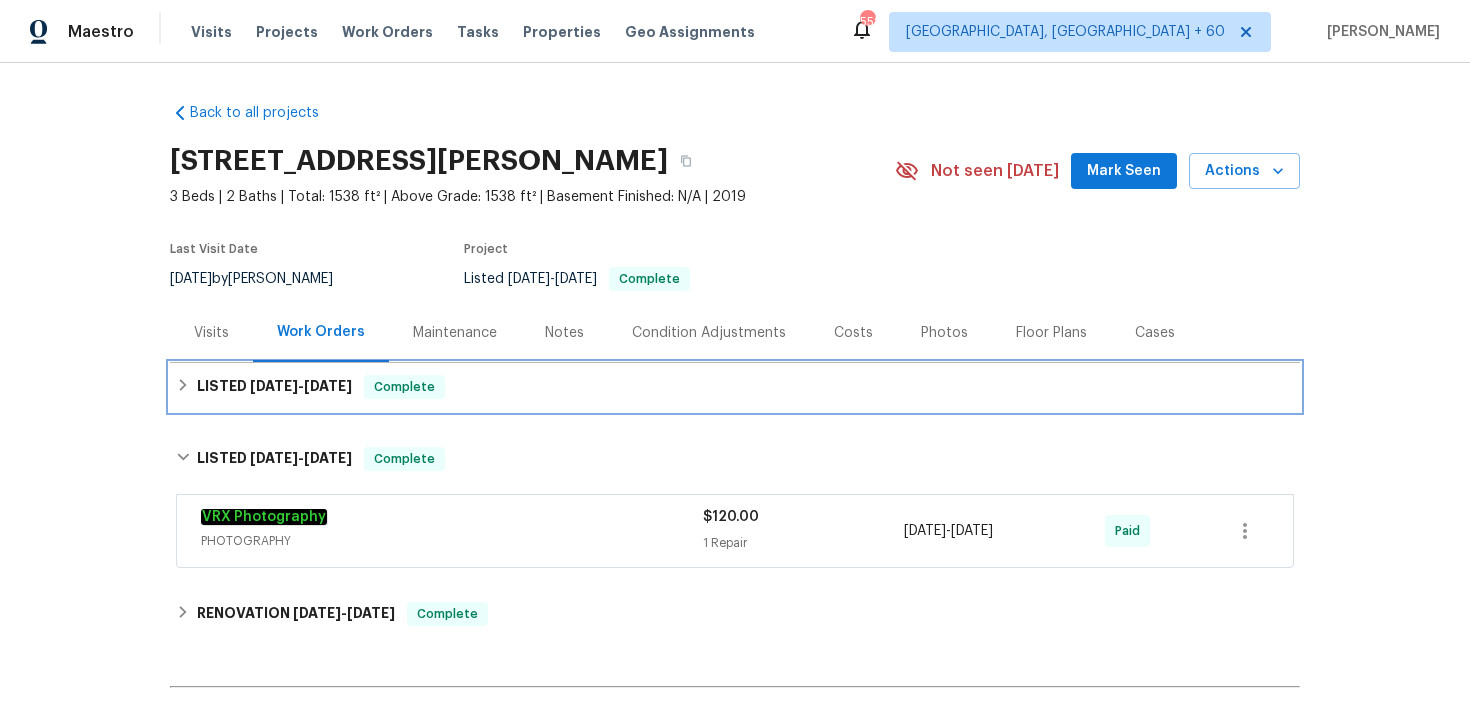 click on "LISTED   [DATE]  -  [DATE] Complete" at bounding box center (735, 387) 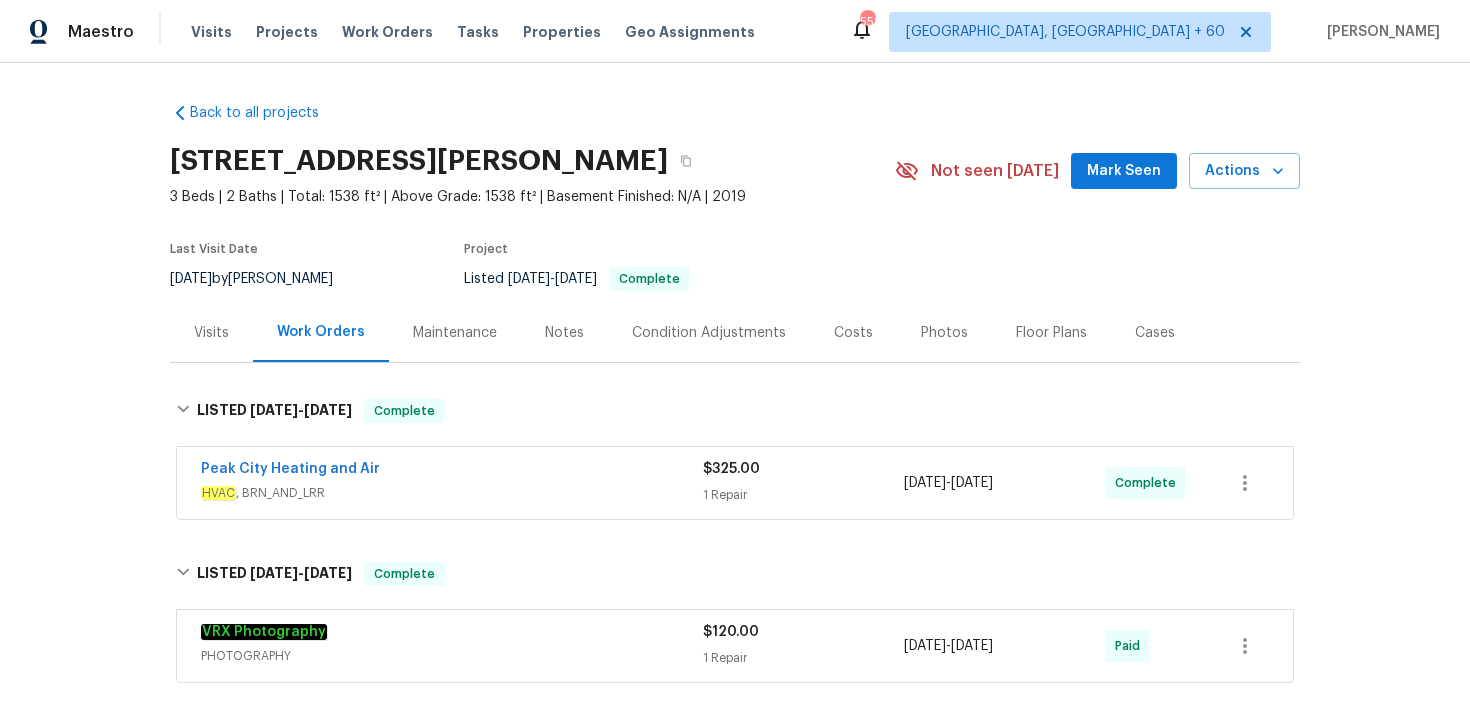 click on "HVAC , BRN_AND_LRR" at bounding box center [452, 493] 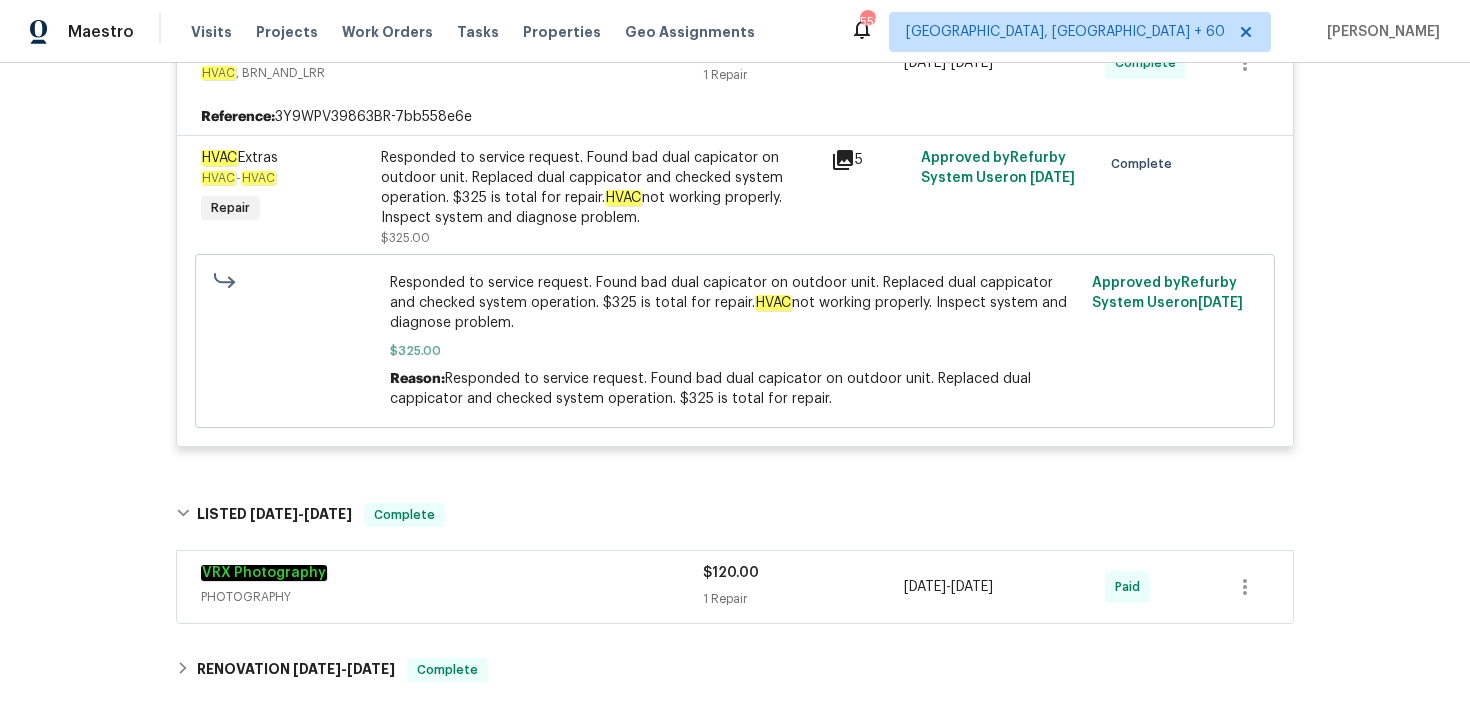 scroll, scrollTop: 471, scrollLeft: 0, axis: vertical 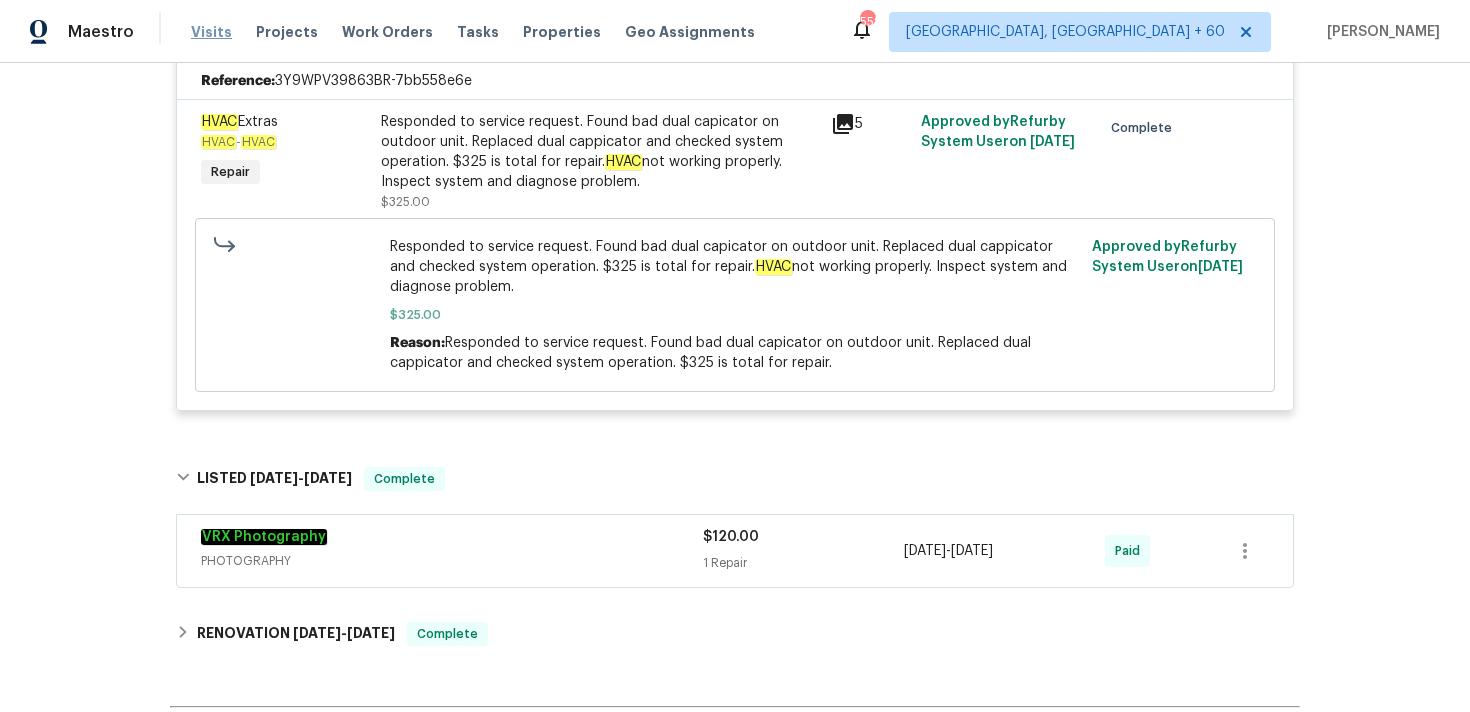 click on "Visits" at bounding box center (211, 32) 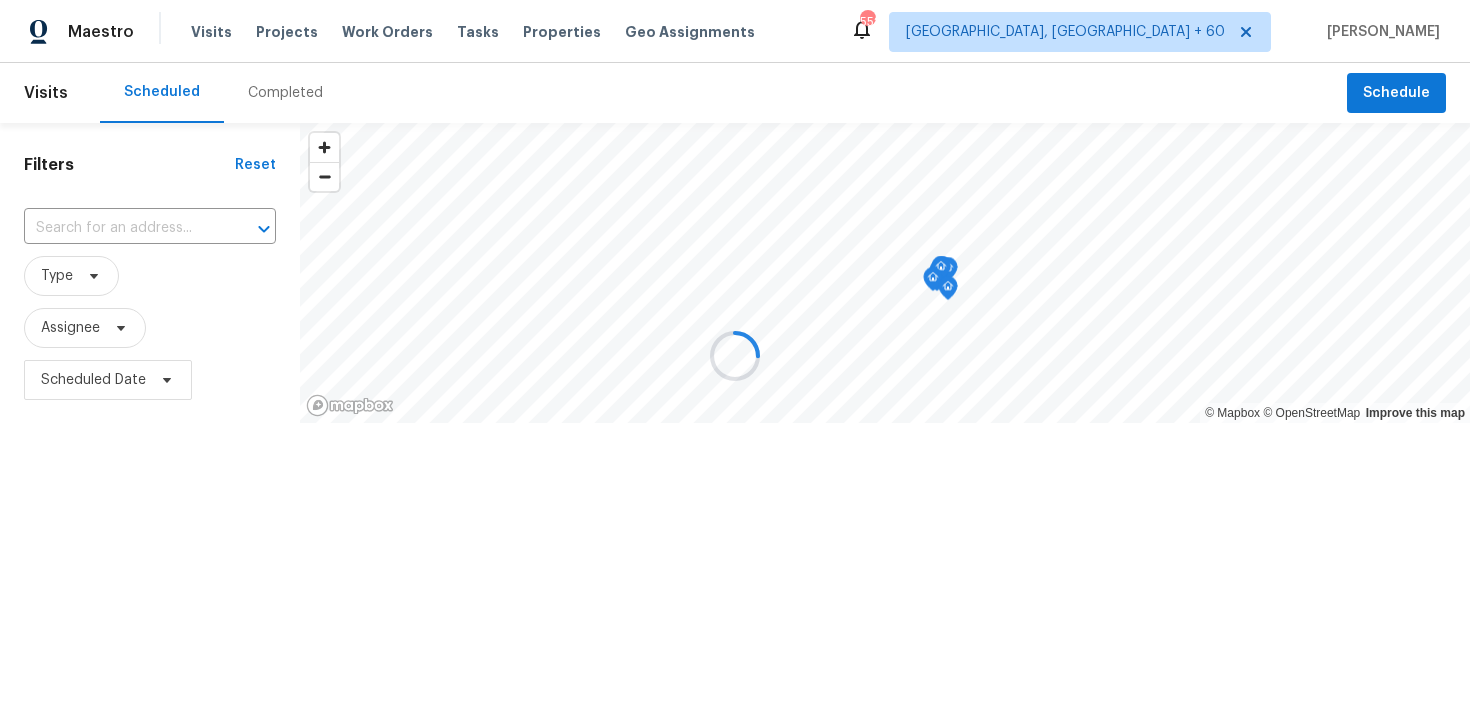click at bounding box center [735, 356] 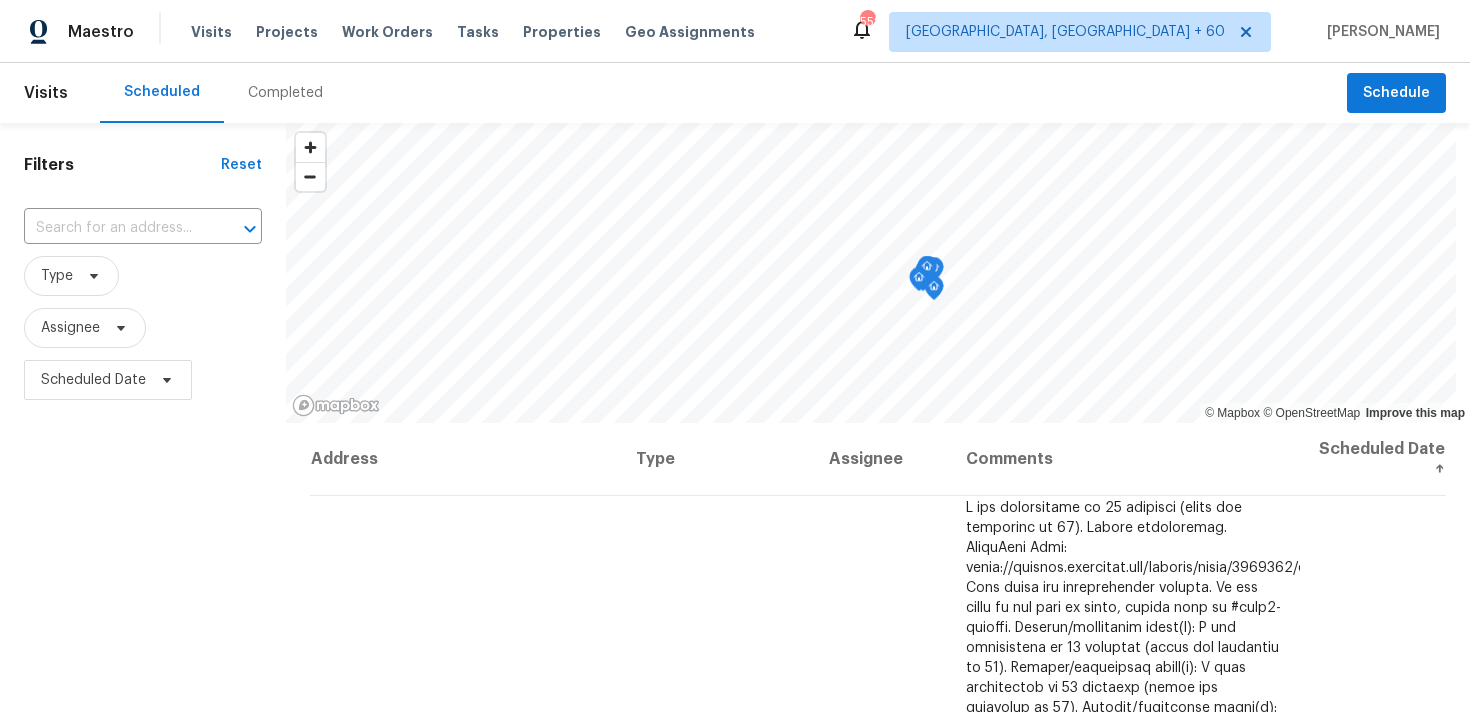 click on "Completed" at bounding box center [285, 93] 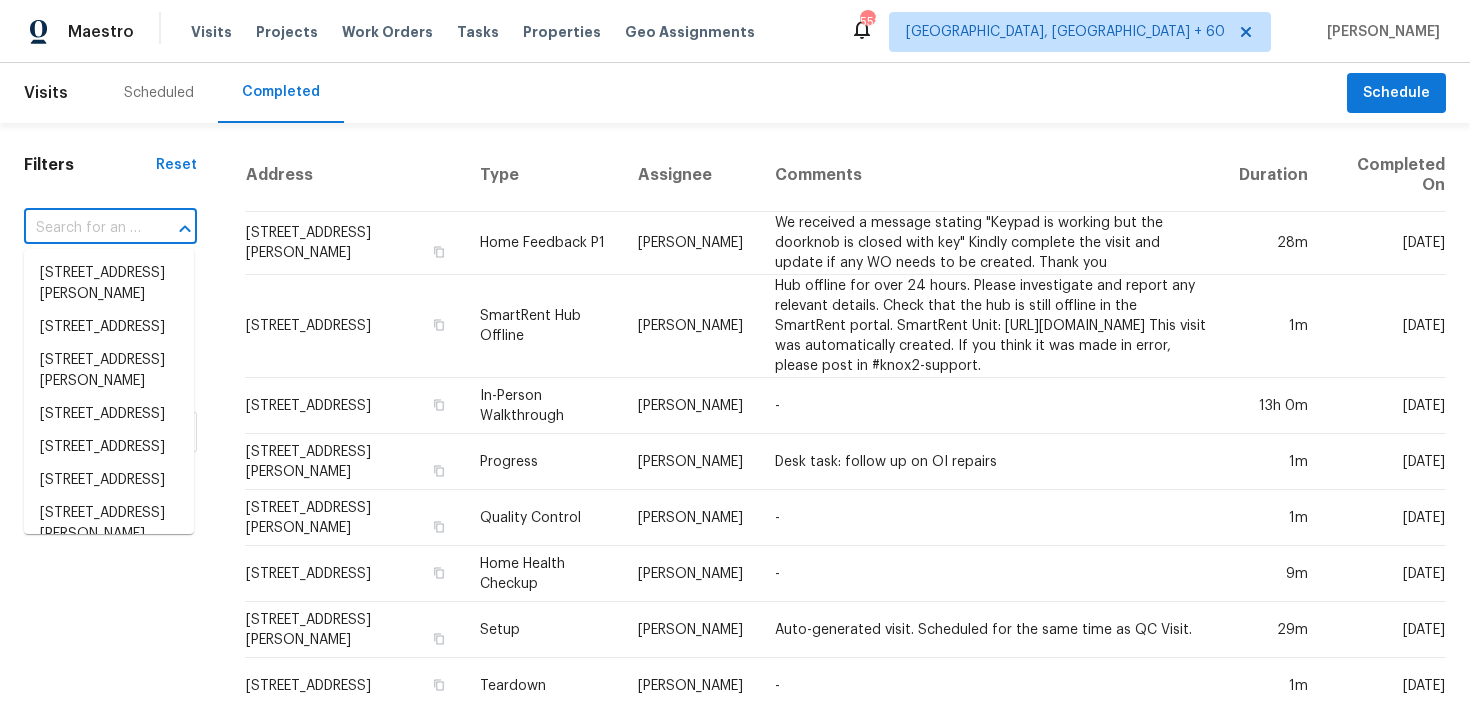 click at bounding box center (82, 228) 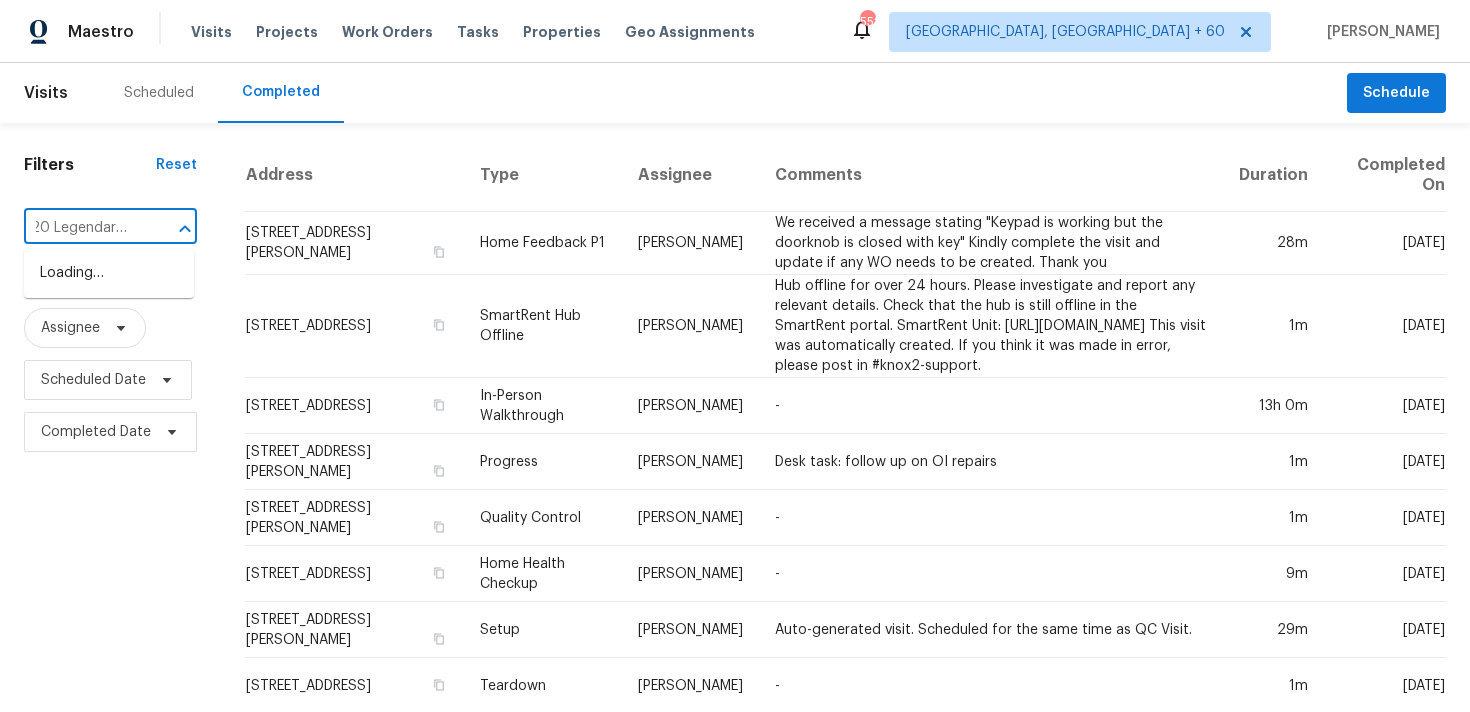 scroll, scrollTop: 0, scrollLeft: 12, axis: horizontal 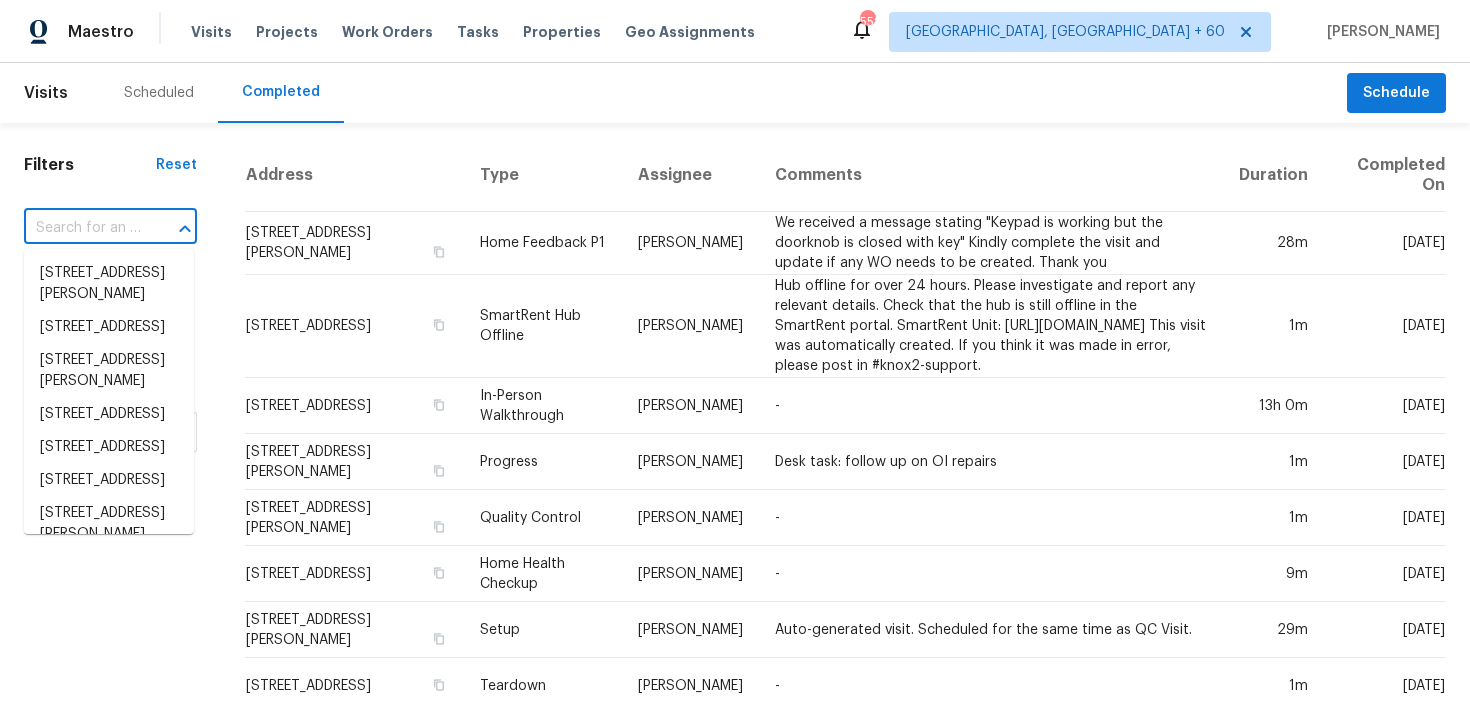 paste on "[STREET_ADDRESS][PERSON_NAME]" 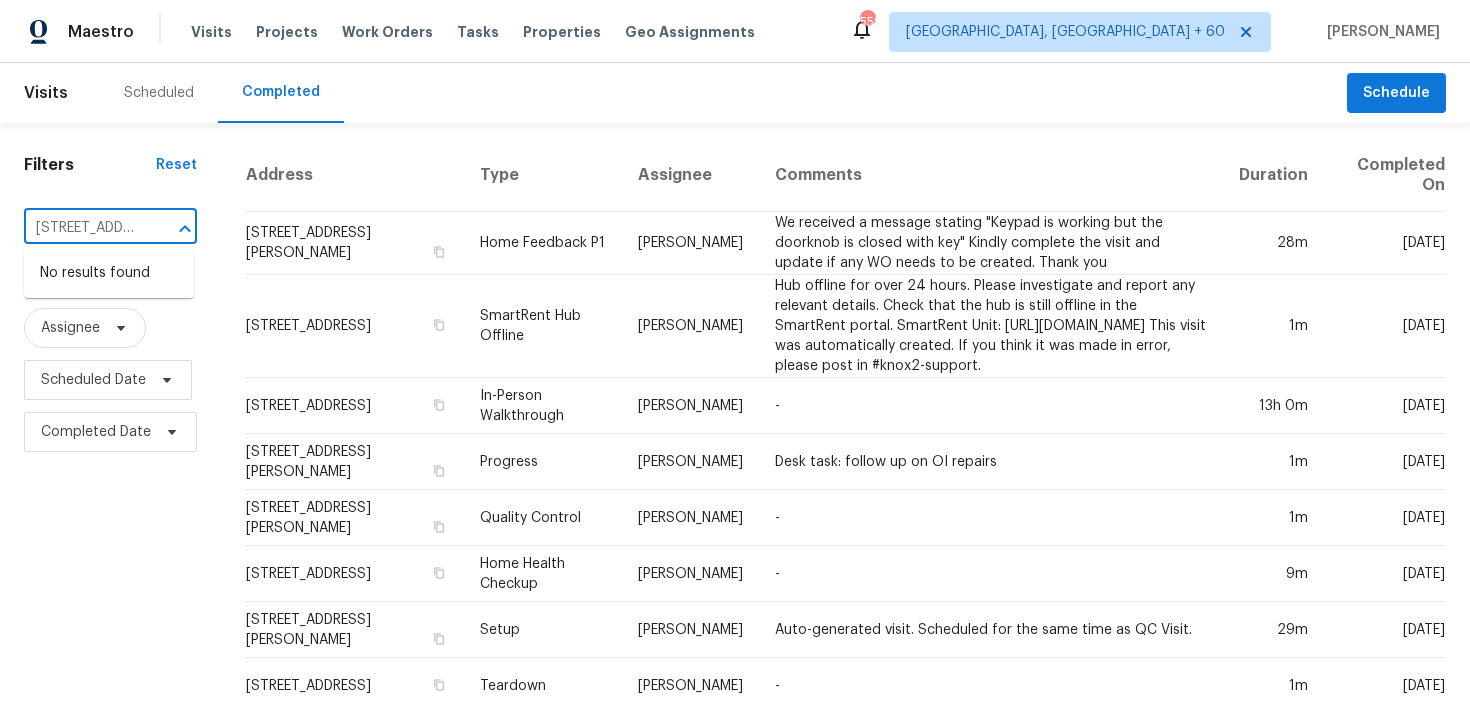 scroll, scrollTop: 0, scrollLeft: 244, axis: horizontal 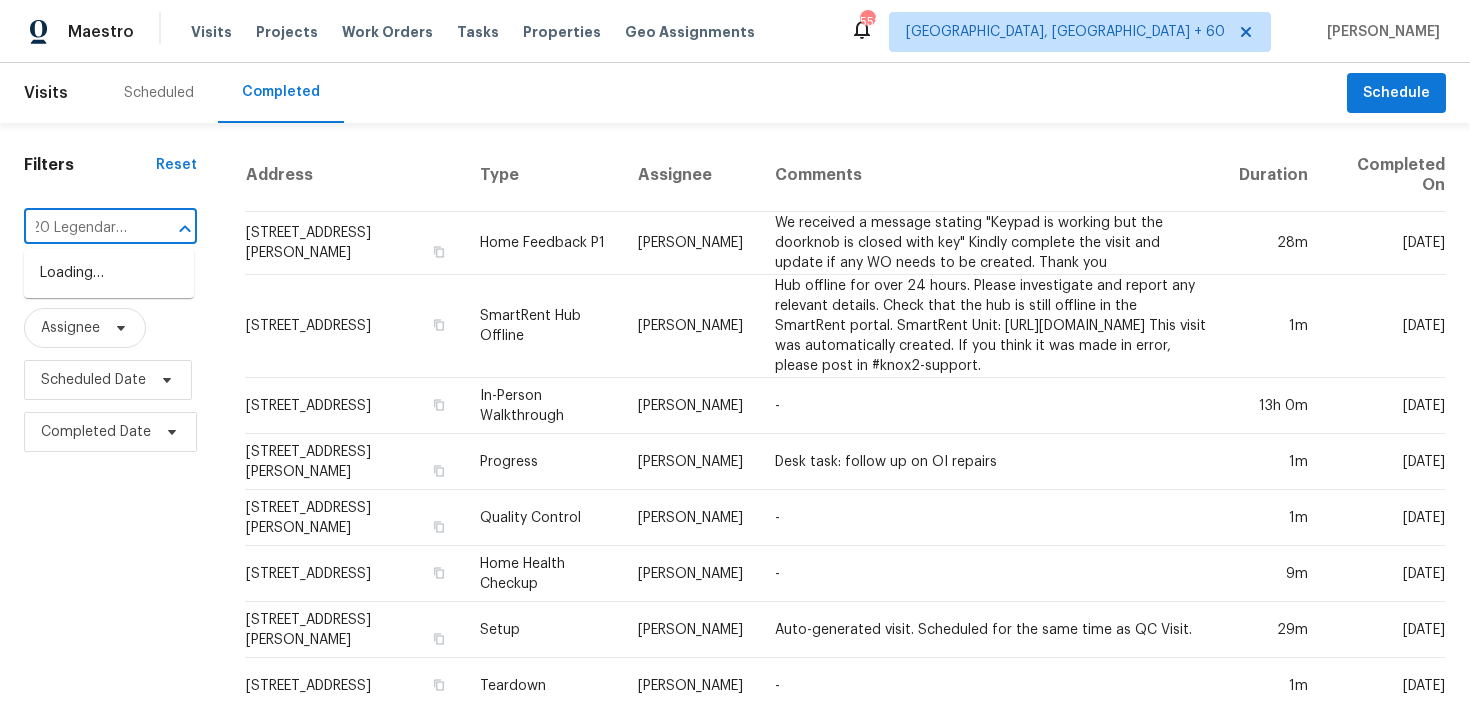 type on "120 Legendary Dr" 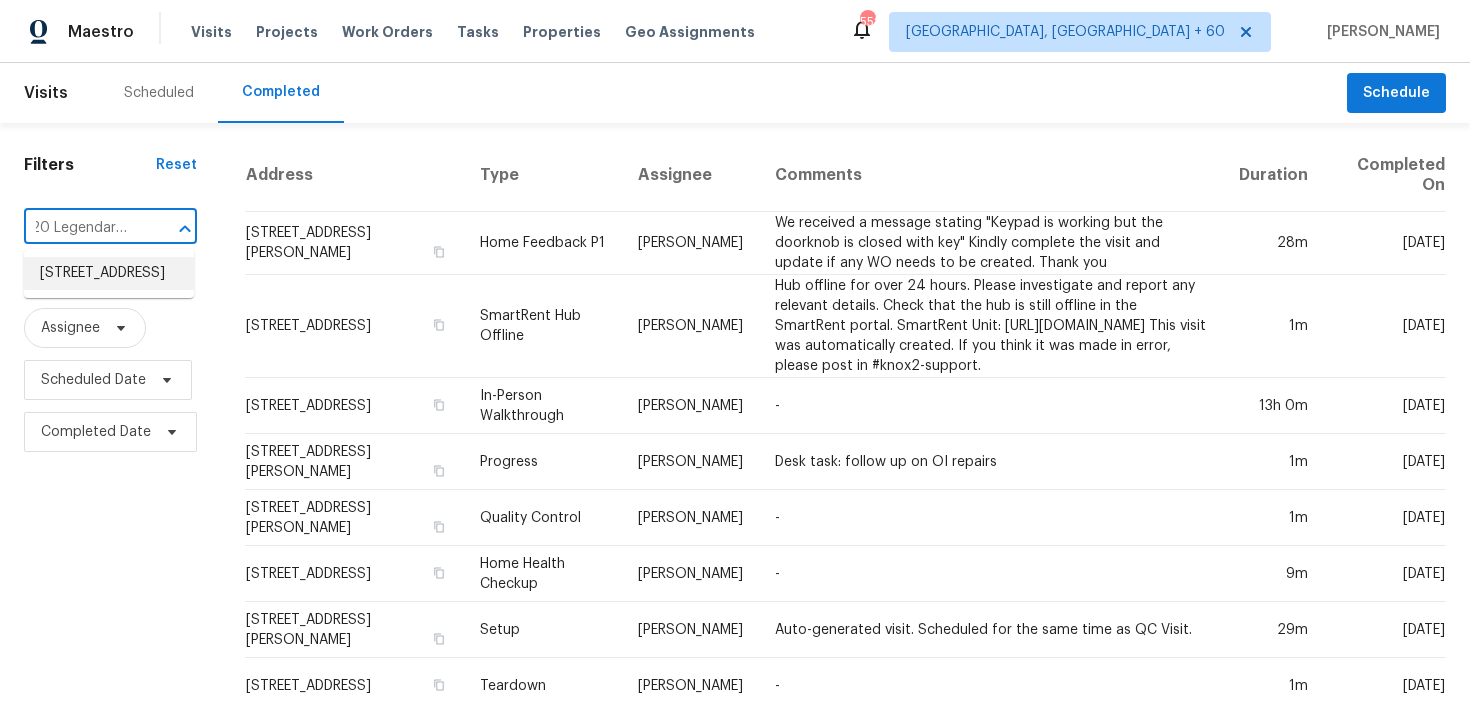 click on "[STREET_ADDRESS]" at bounding box center [109, 273] 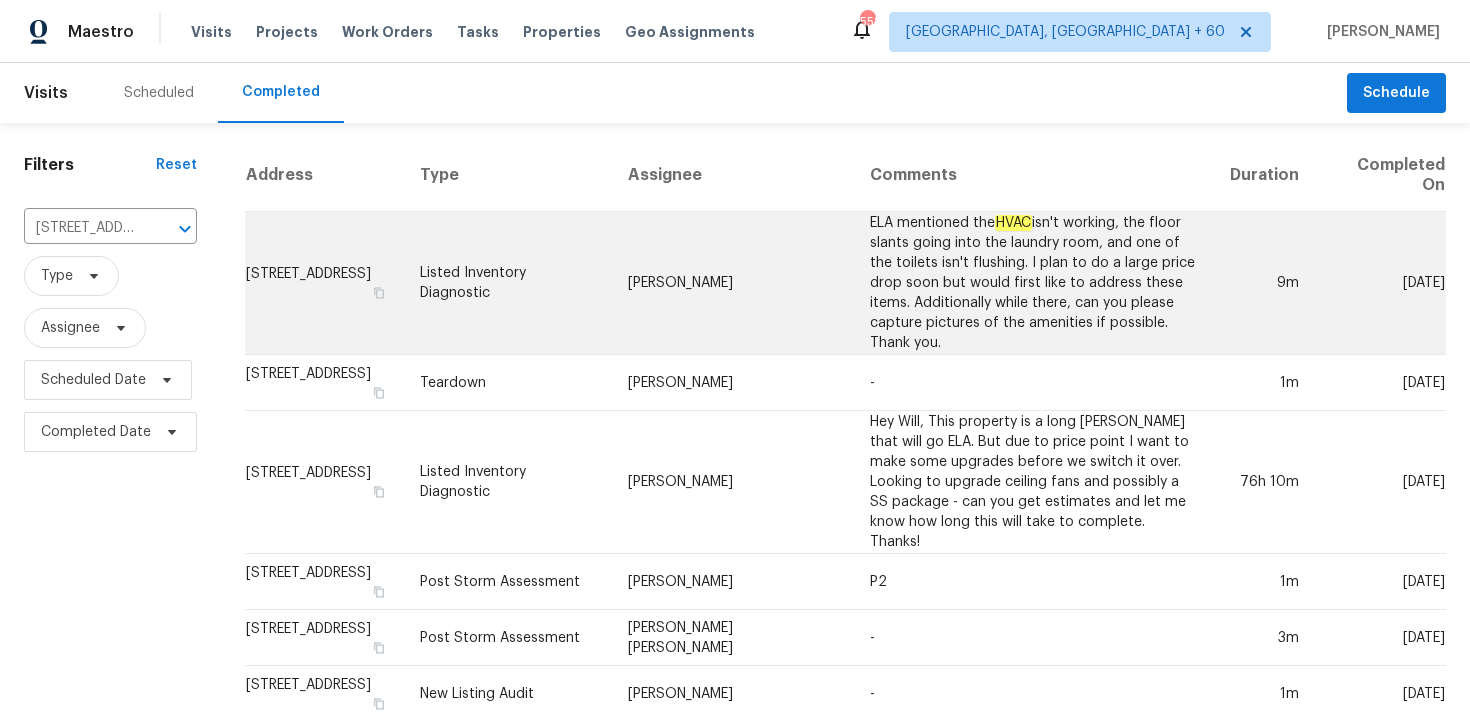 click on "Listed Inventory Diagnostic" at bounding box center (508, 283) 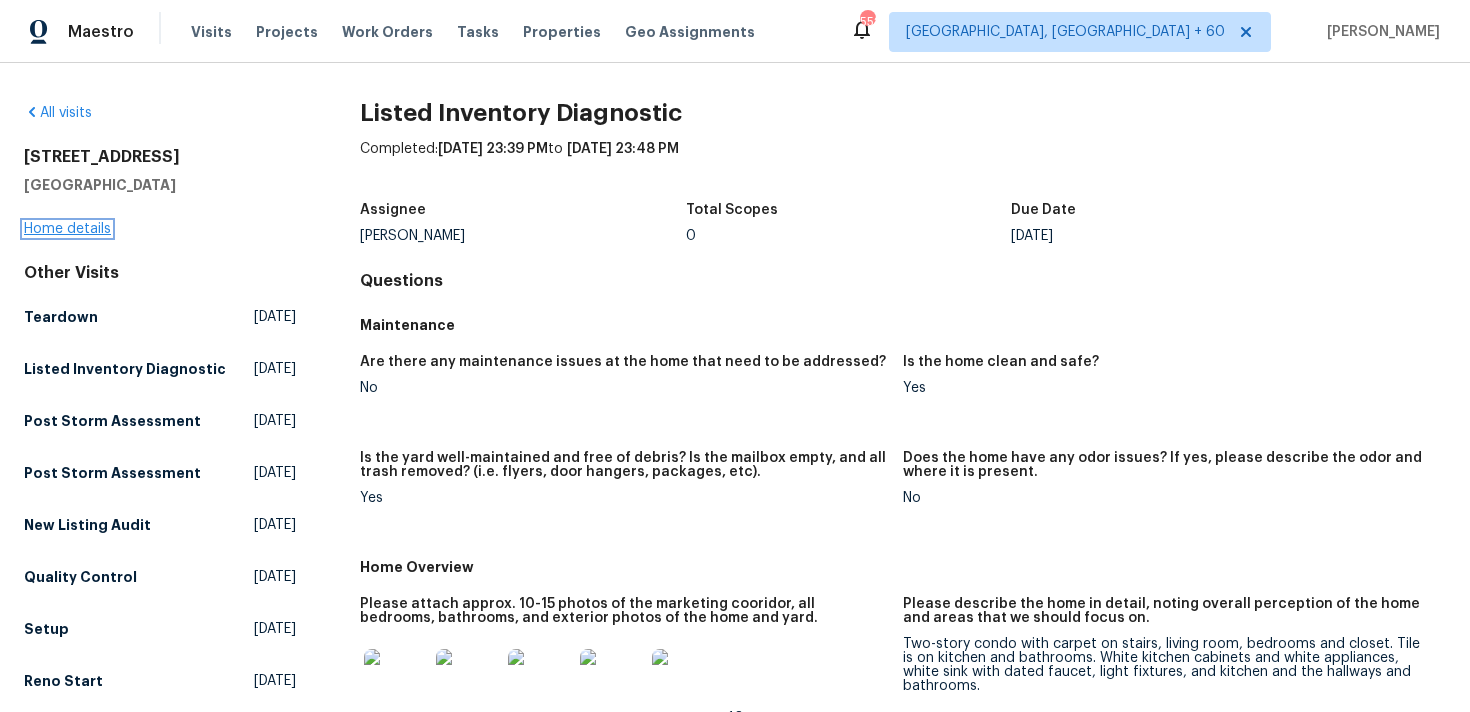 click on "Home details" at bounding box center [67, 229] 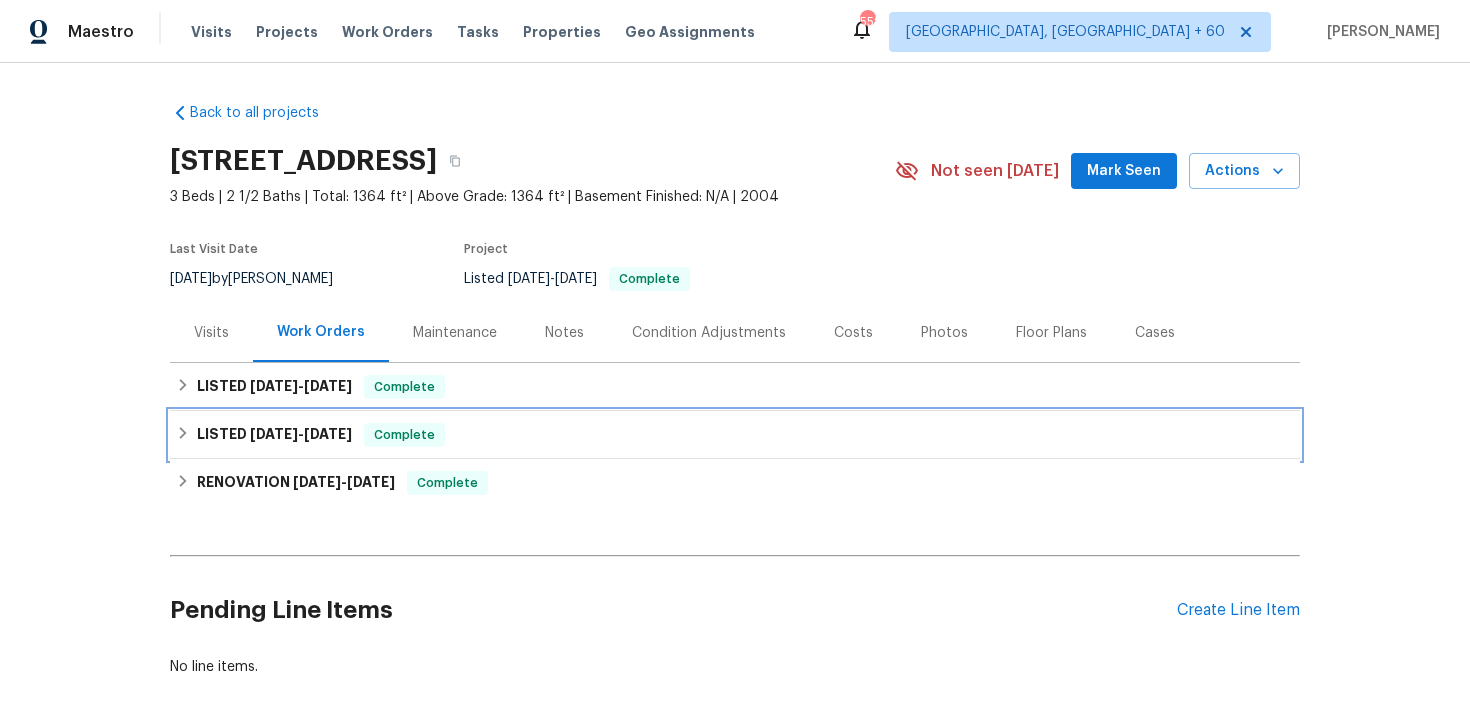 click on "Complete" at bounding box center (404, 435) 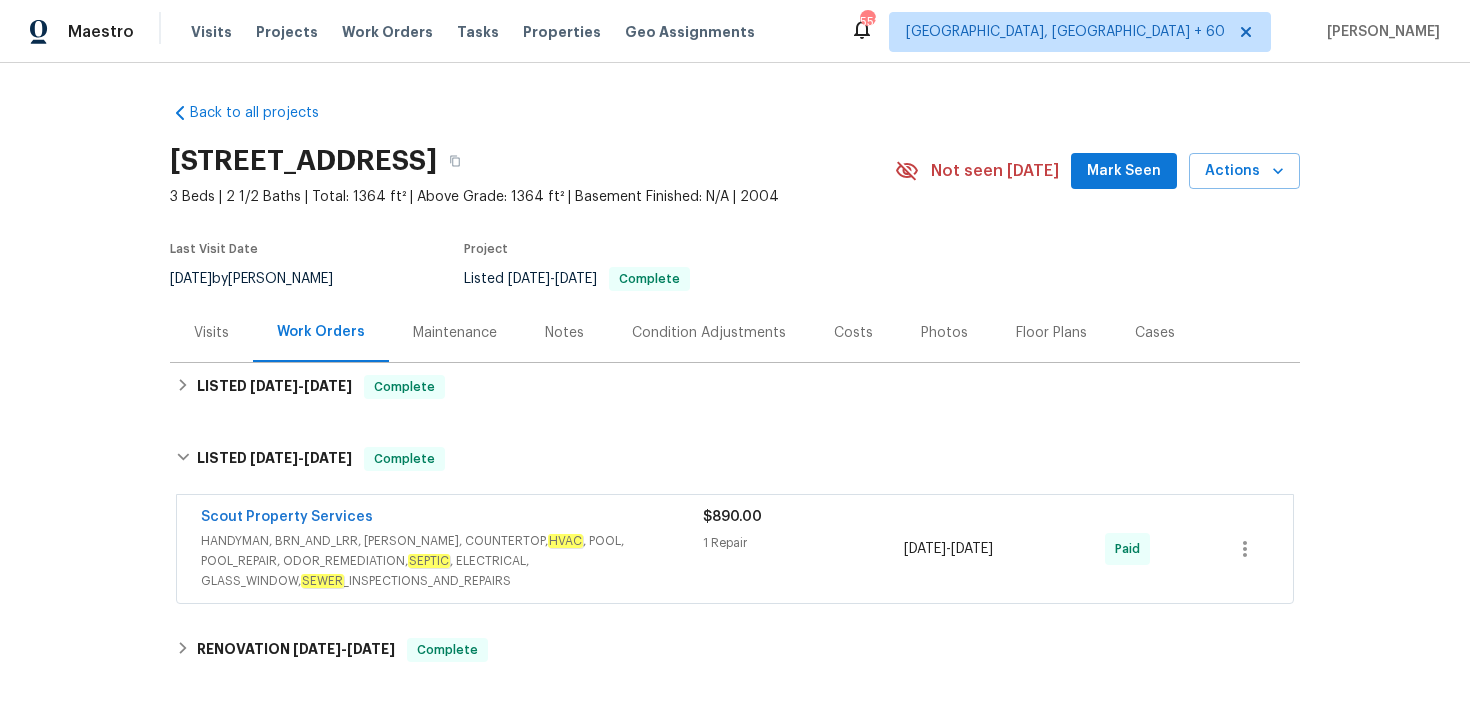 click on "1 Repair" at bounding box center [803, 543] 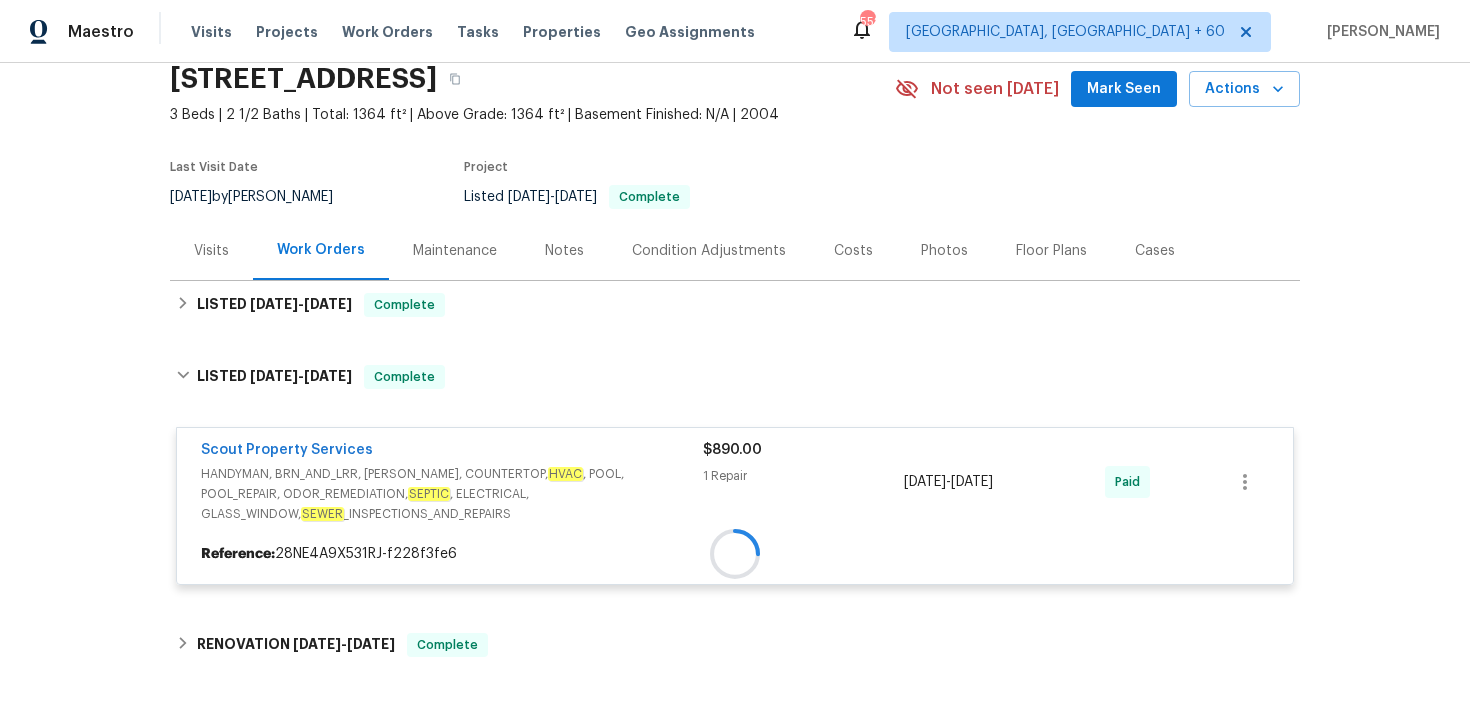 scroll, scrollTop: 83, scrollLeft: 0, axis: vertical 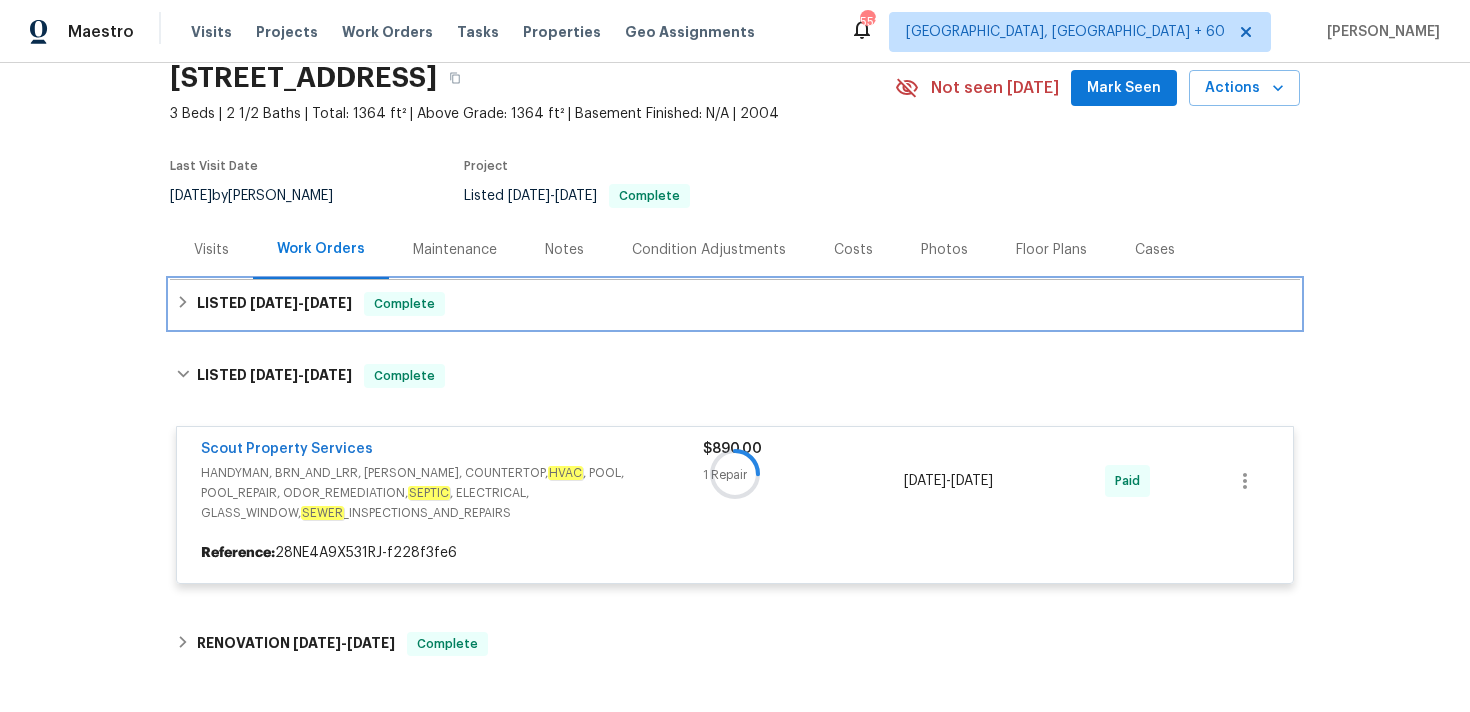 click on "LISTED   [DATE]  -  [DATE] Complete" at bounding box center (735, 304) 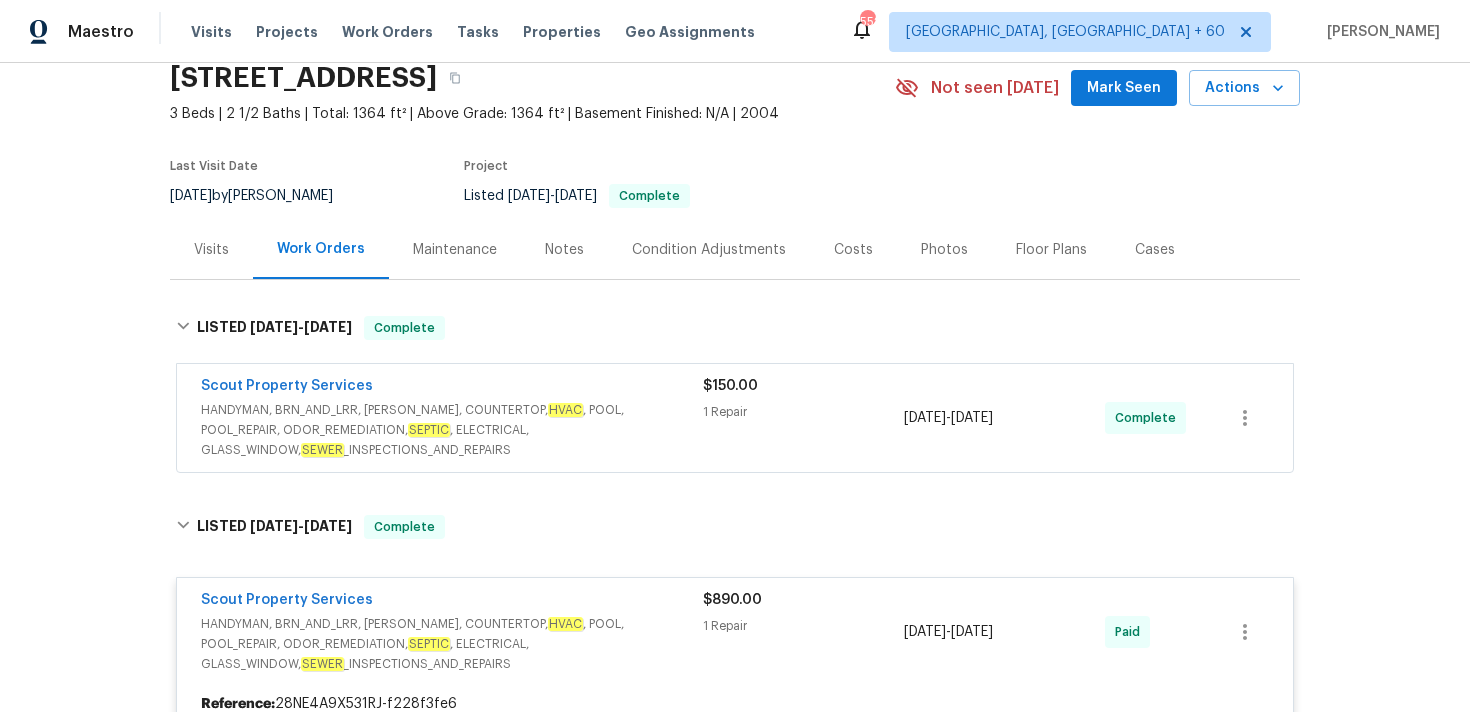 click on "$150.00 1 Repair" at bounding box center [803, 418] 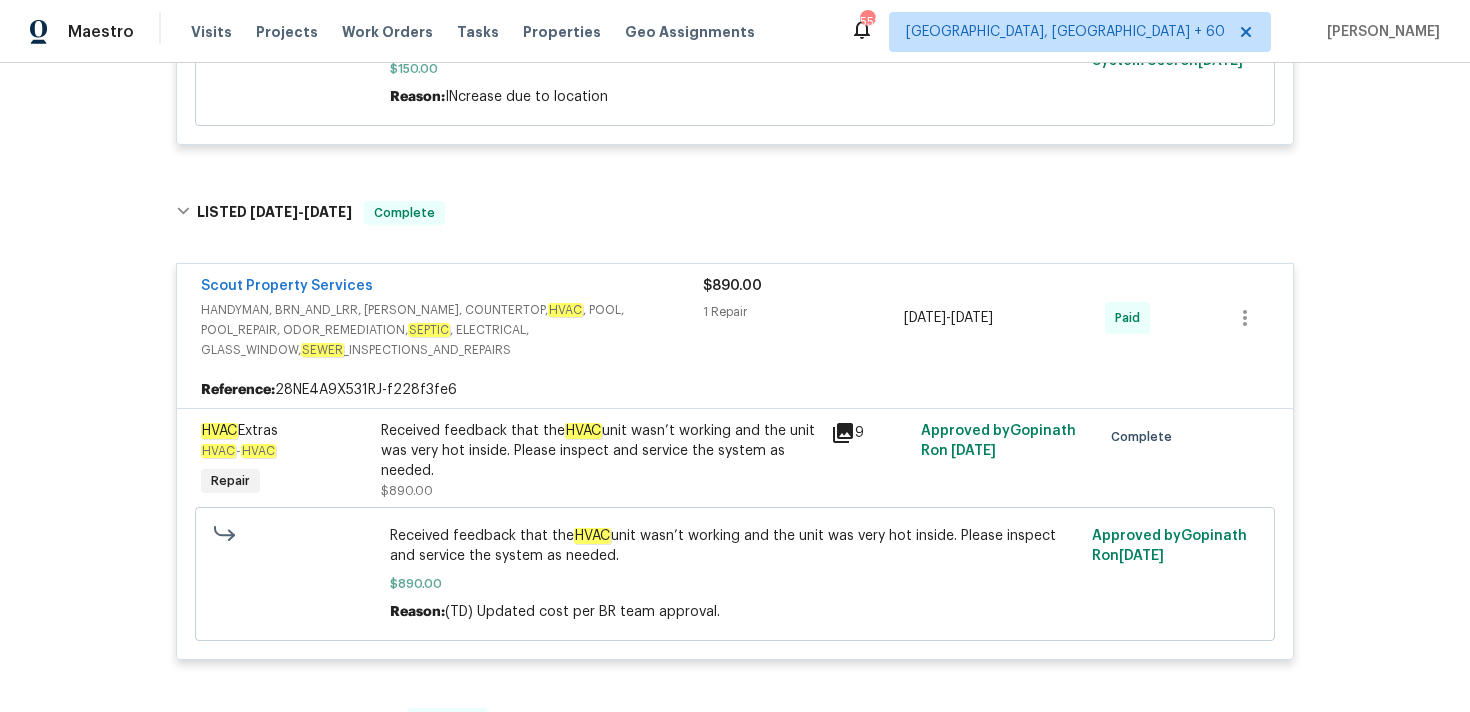 scroll, scrollTop: 0, scrollLeft: 0, axis: both 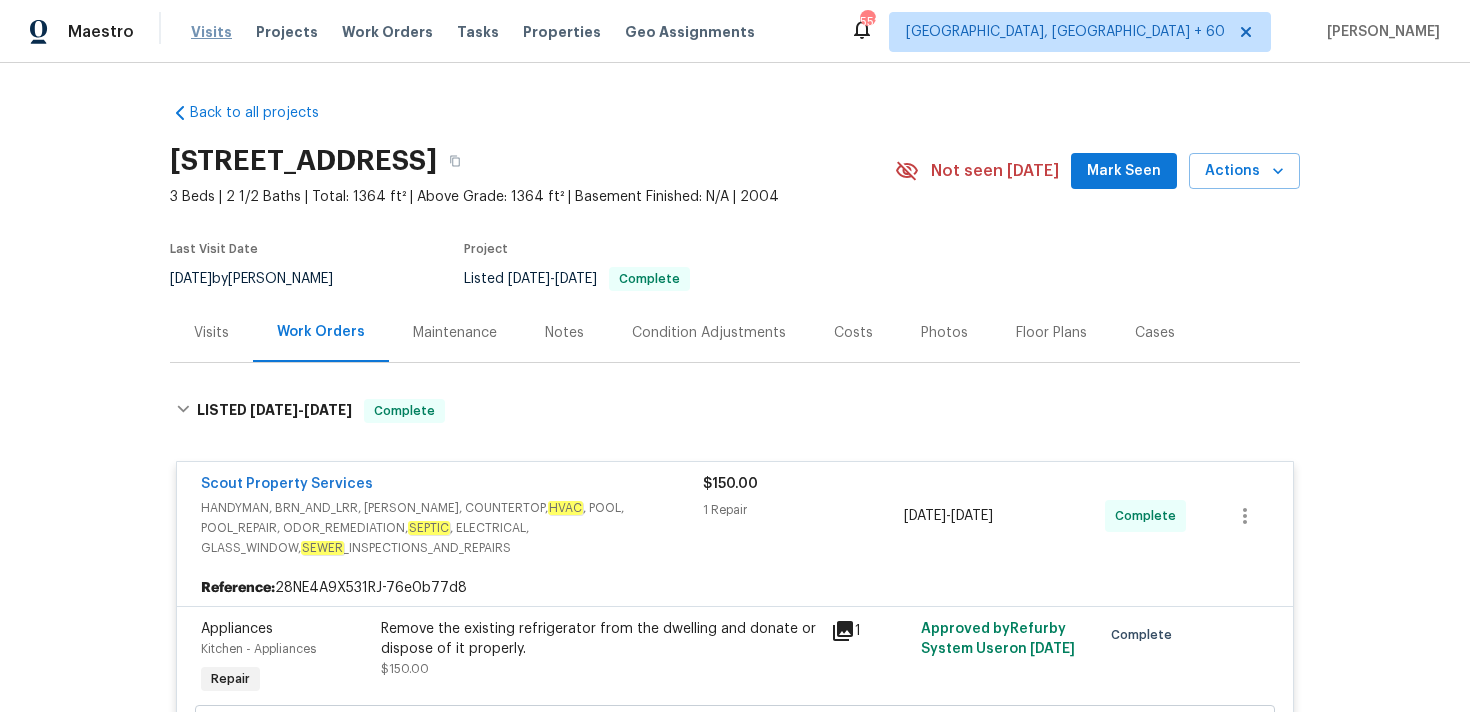 click on "Visits" at bounding box center (211, 32) 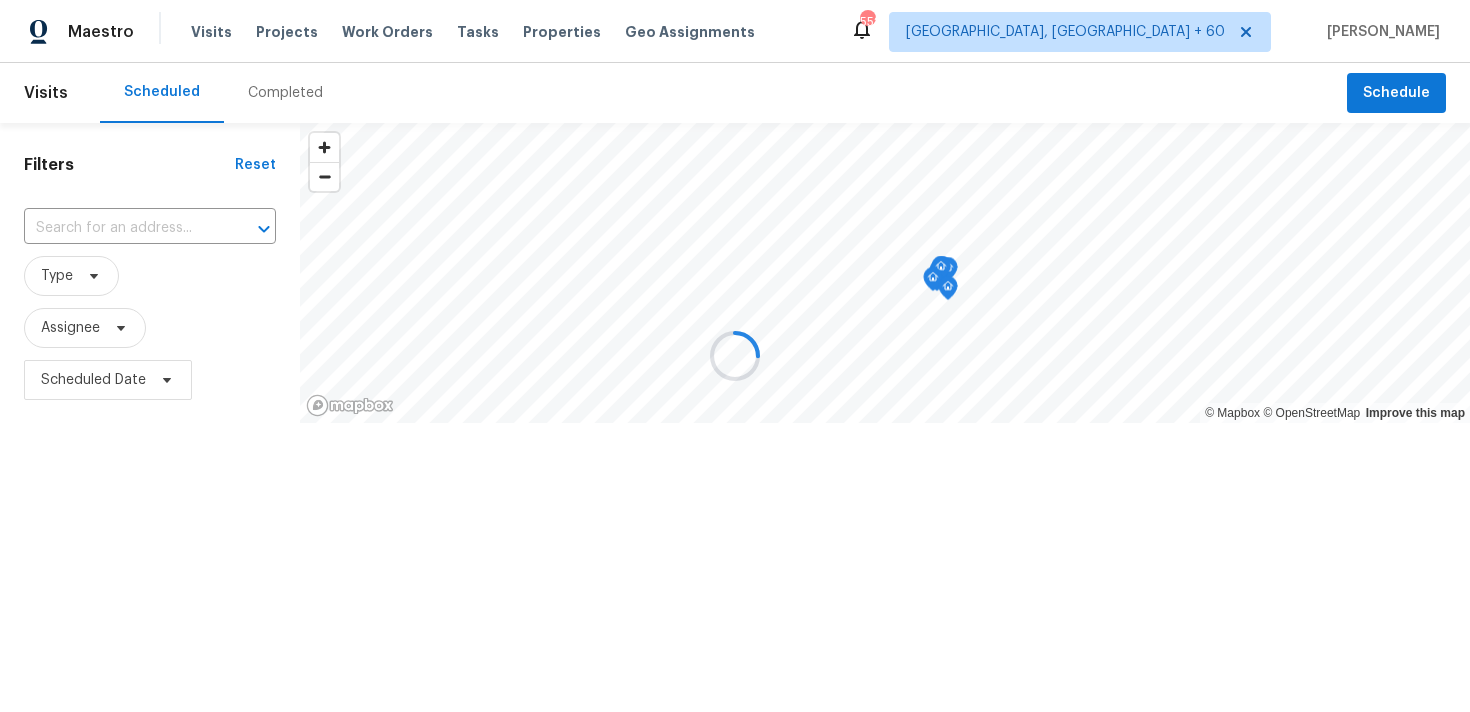 click at bounding box center [735, 356] 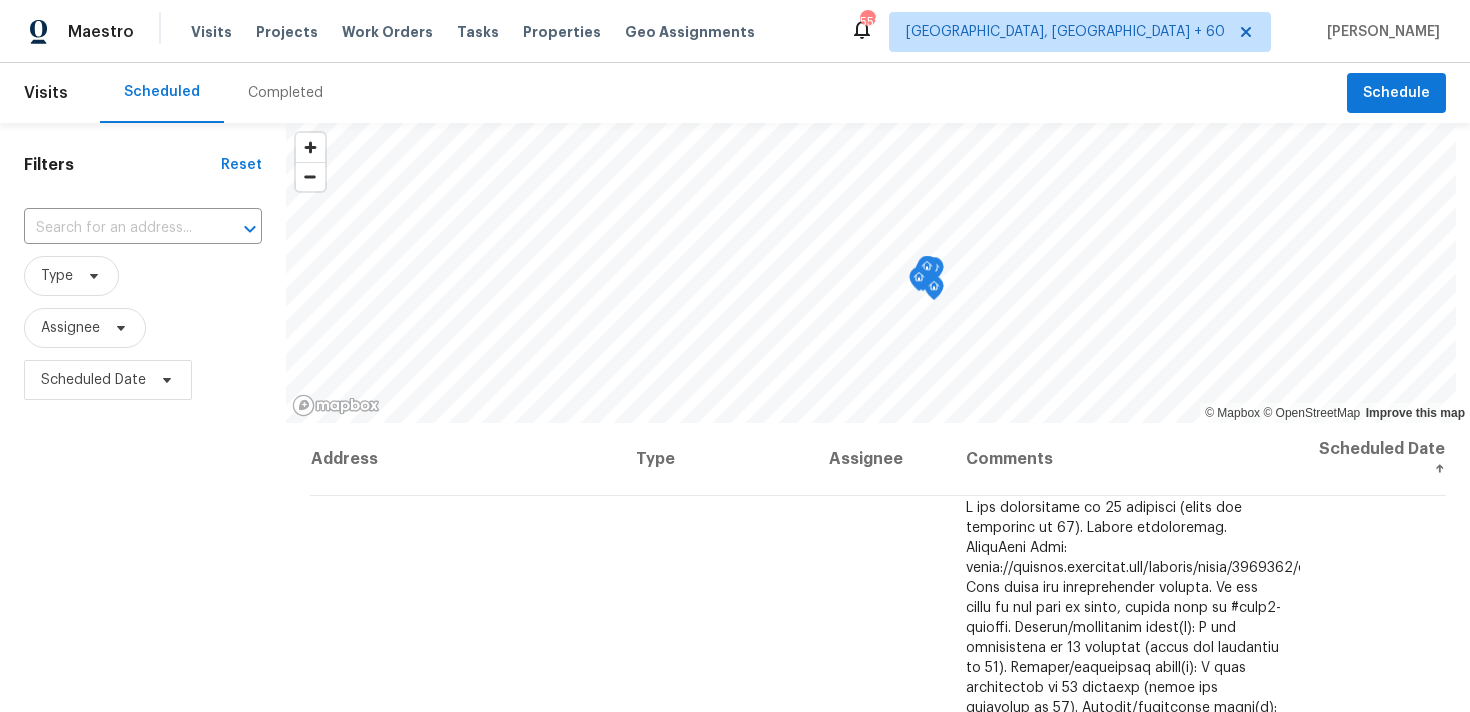 click on "Completed" at bounding box center (285, 93) 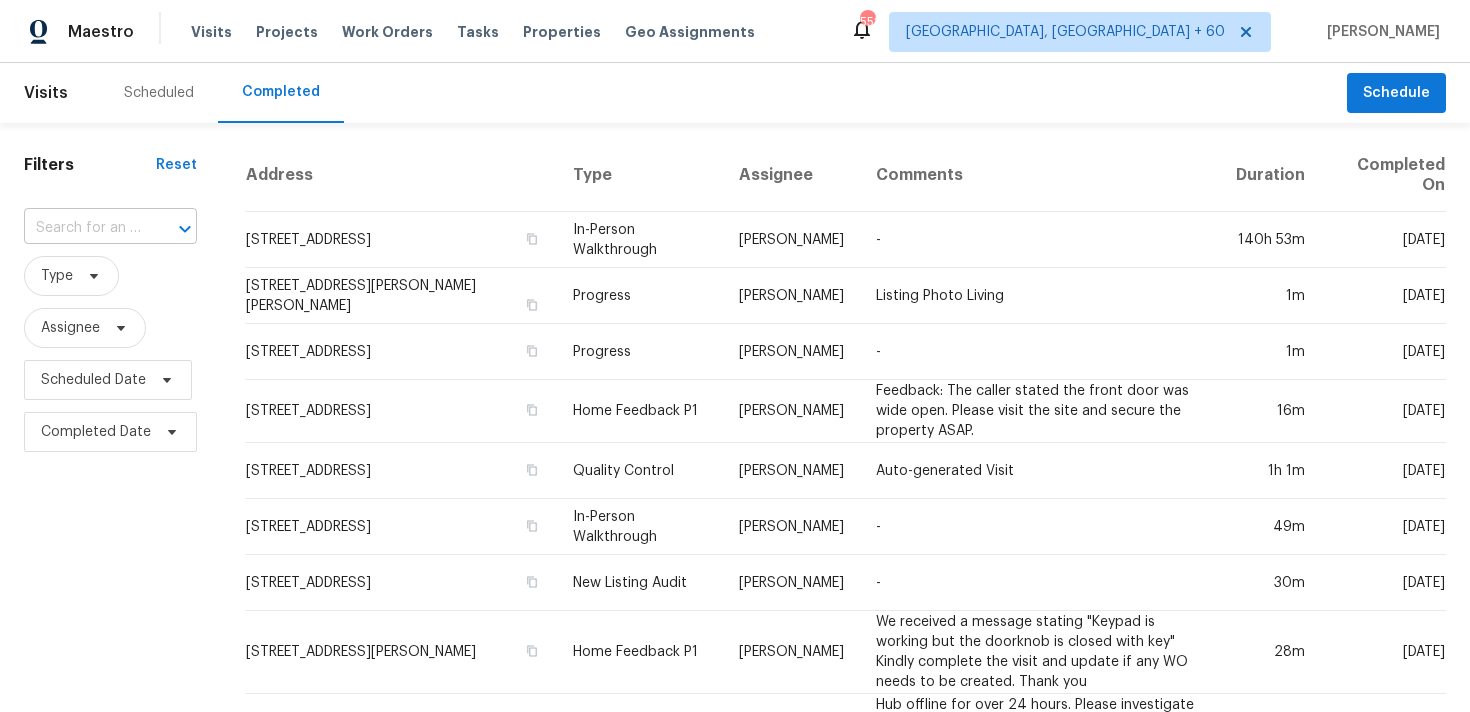 click at bounding box center (82, 228) 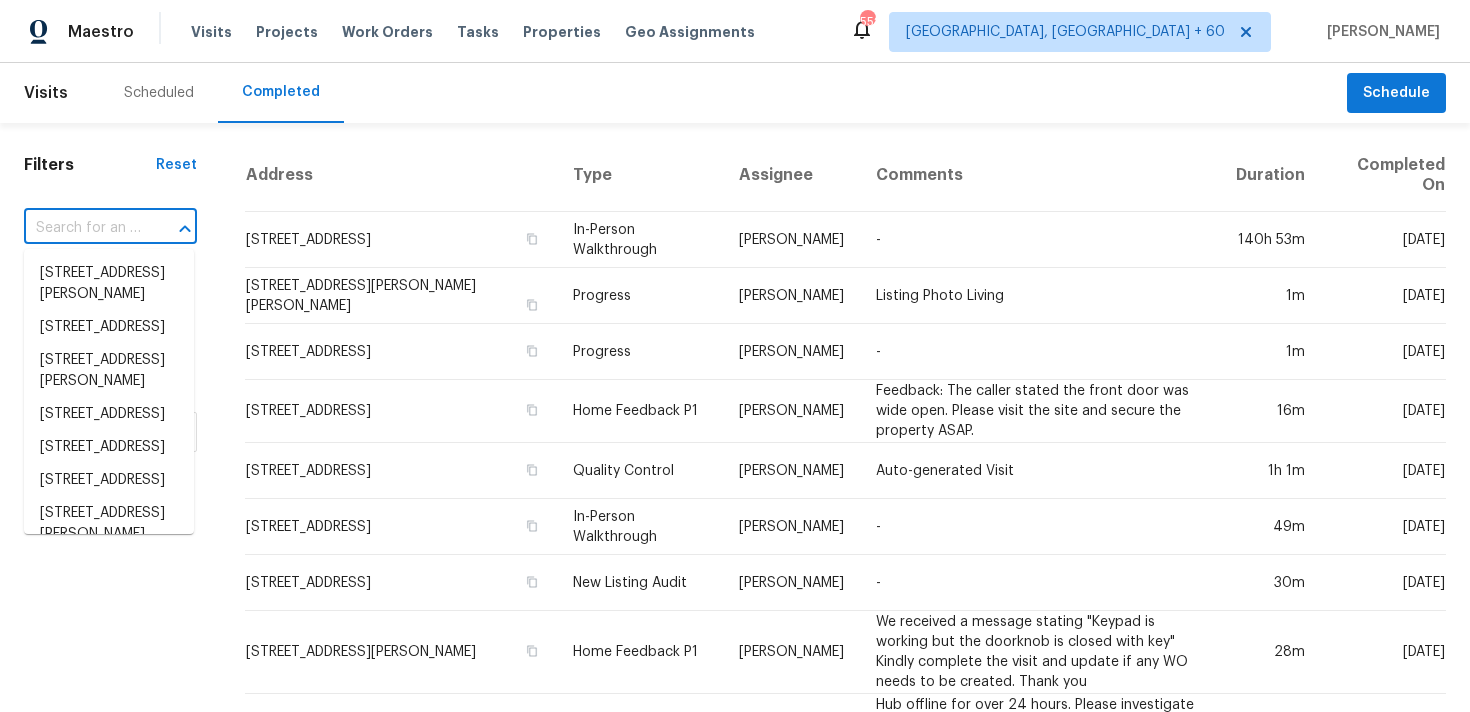 paste on "[STREET_ADDRESS]" 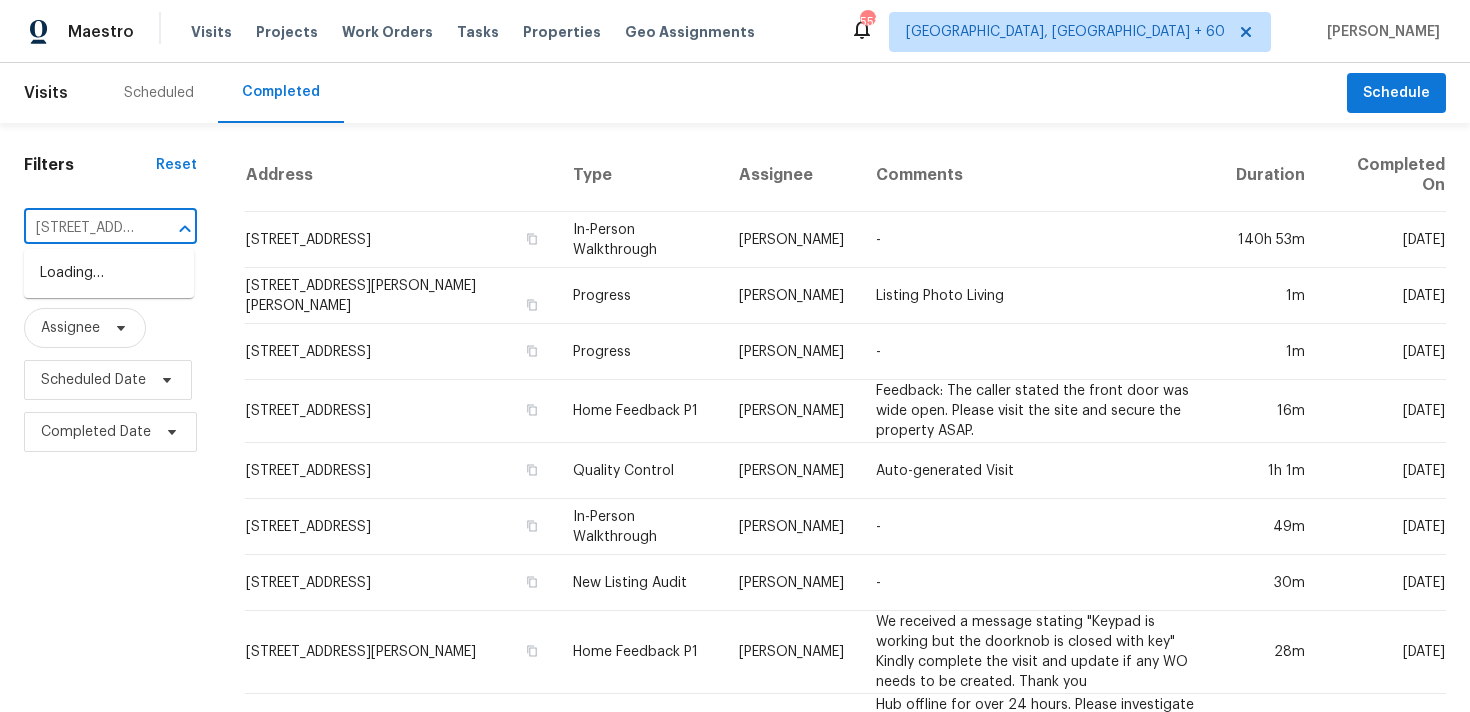 scroll, scrollTop: 0, scrollLeft: 179, axis: horizontal 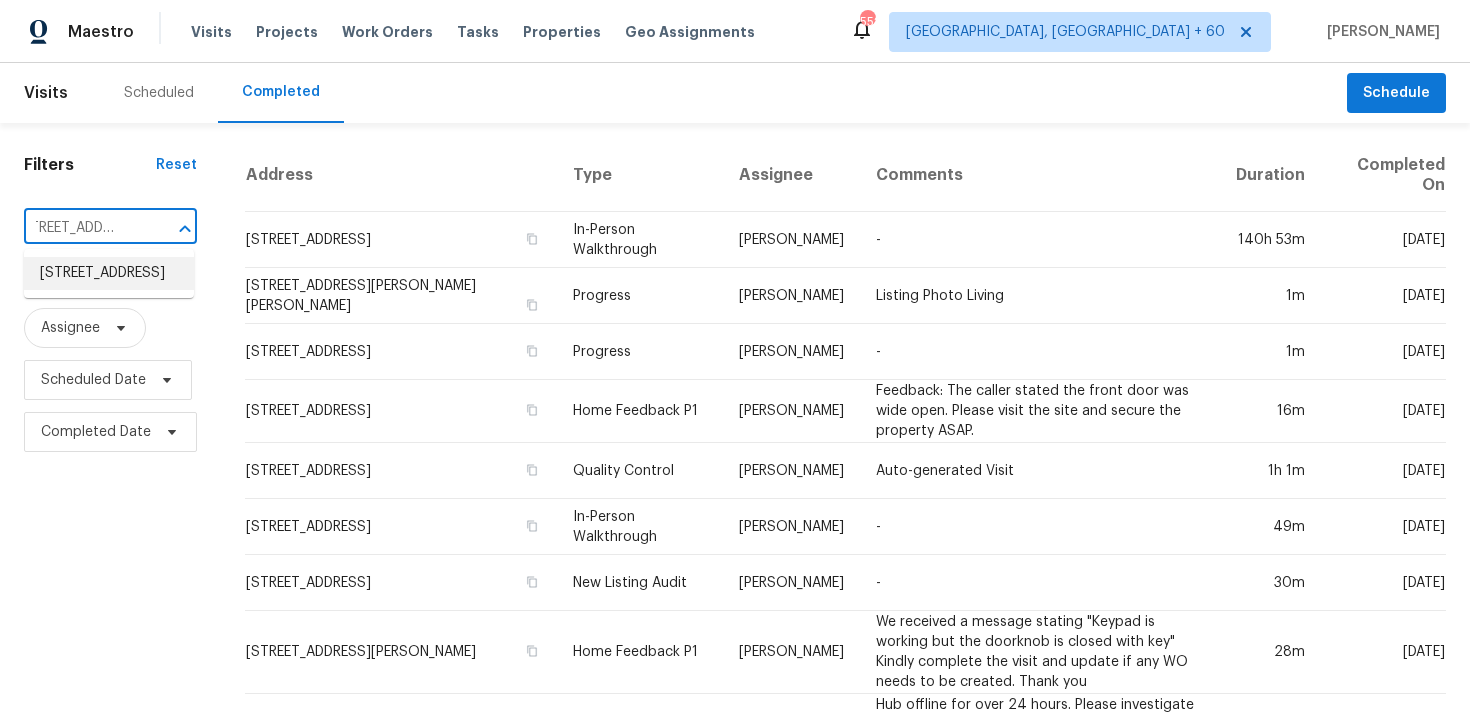 click on "[STREET_ADDRESS]" at bounding box center (109, 273) 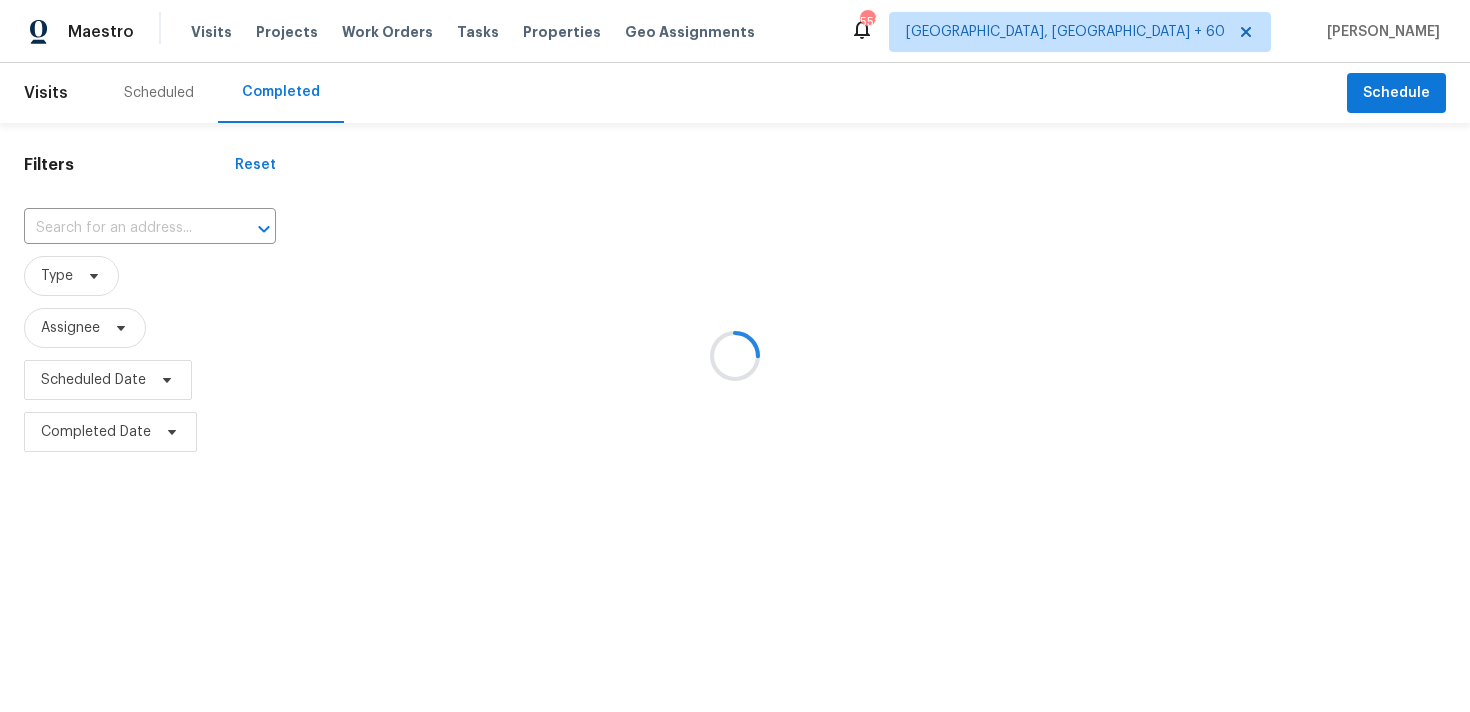 type on "[STREET_ADDRESS]" 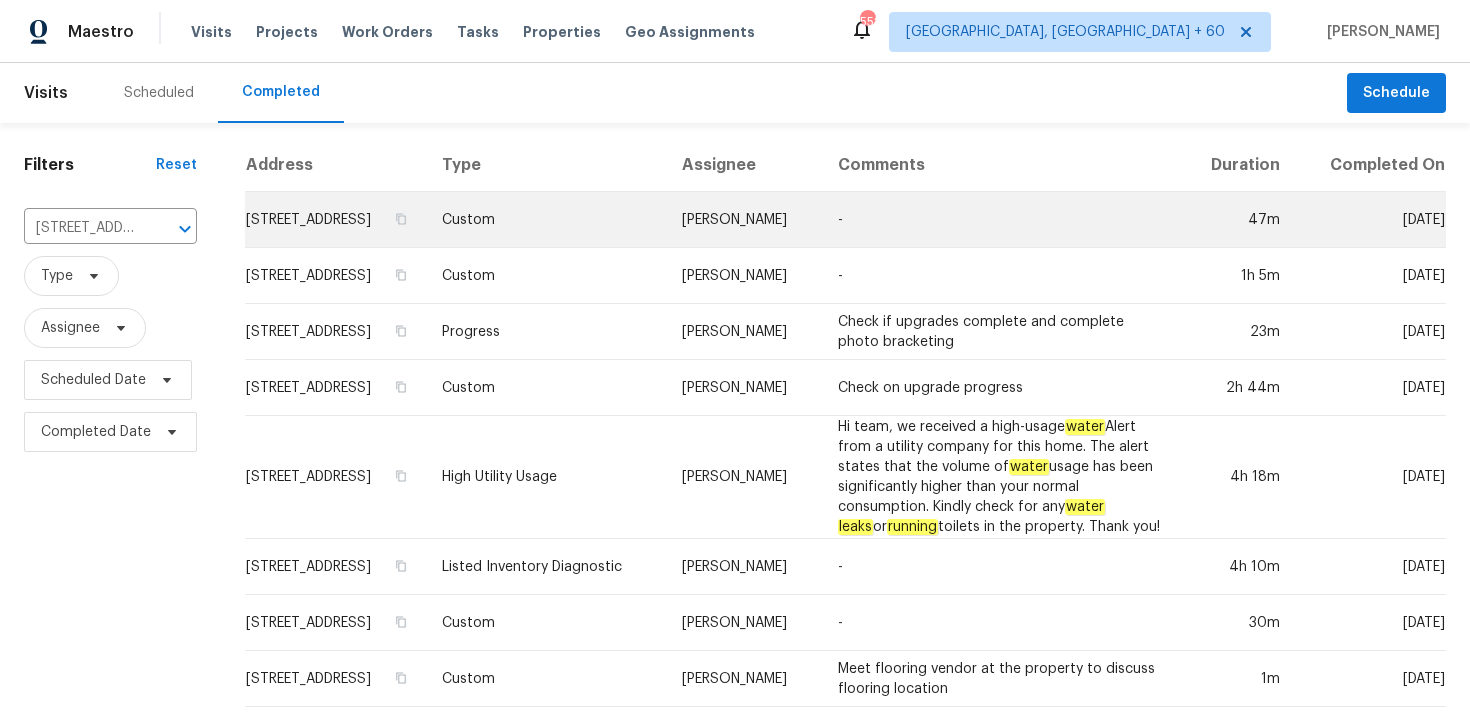 click on "Custom" at bounding box center (546, 220) 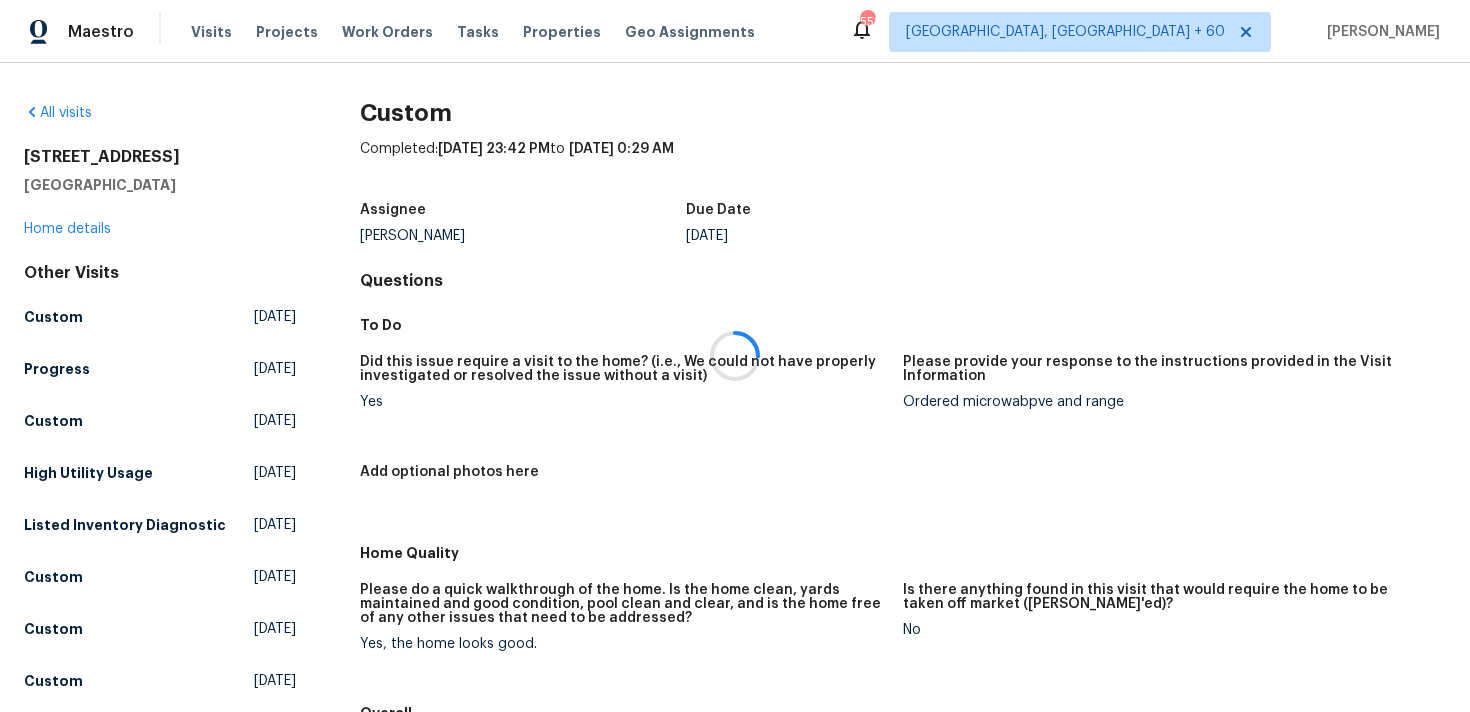 click at bounding box center [735, 356] 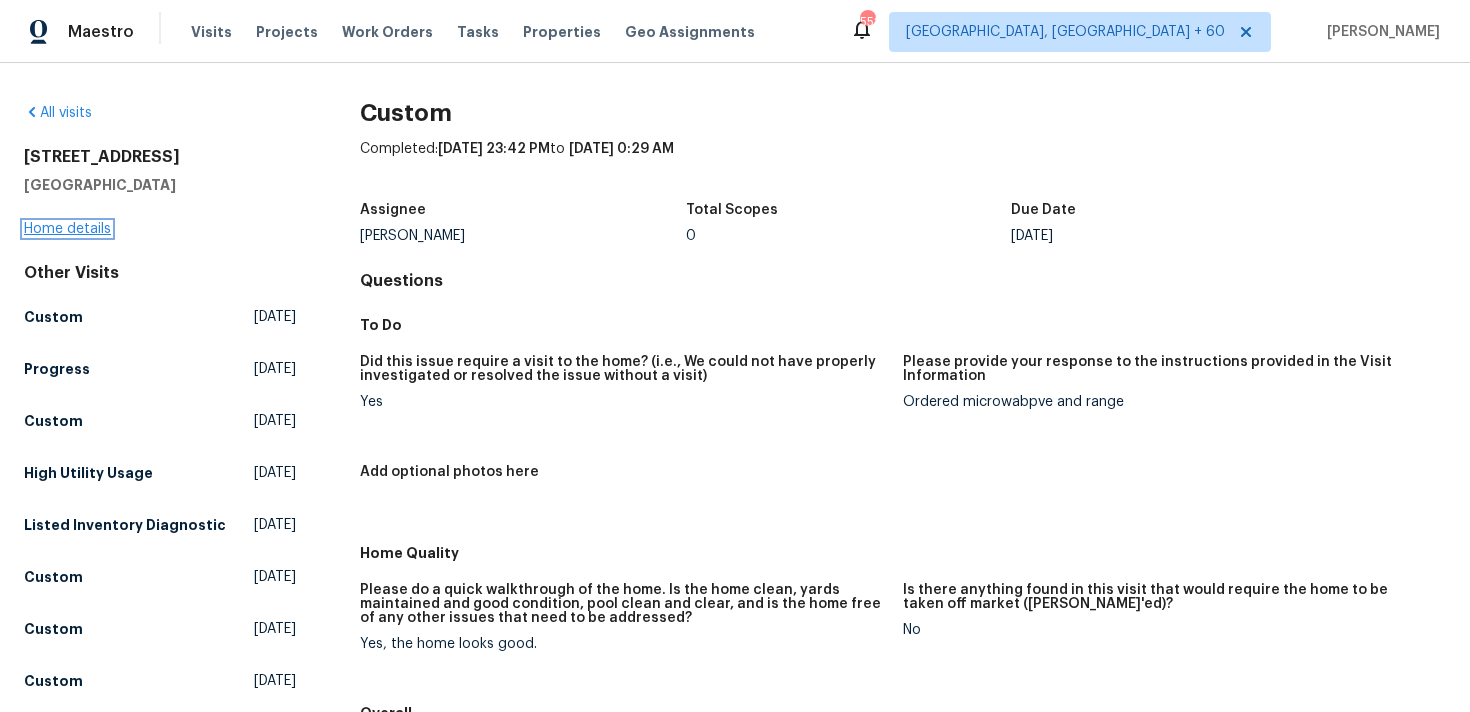 click on "Home details" at bounding box center (67, 229) 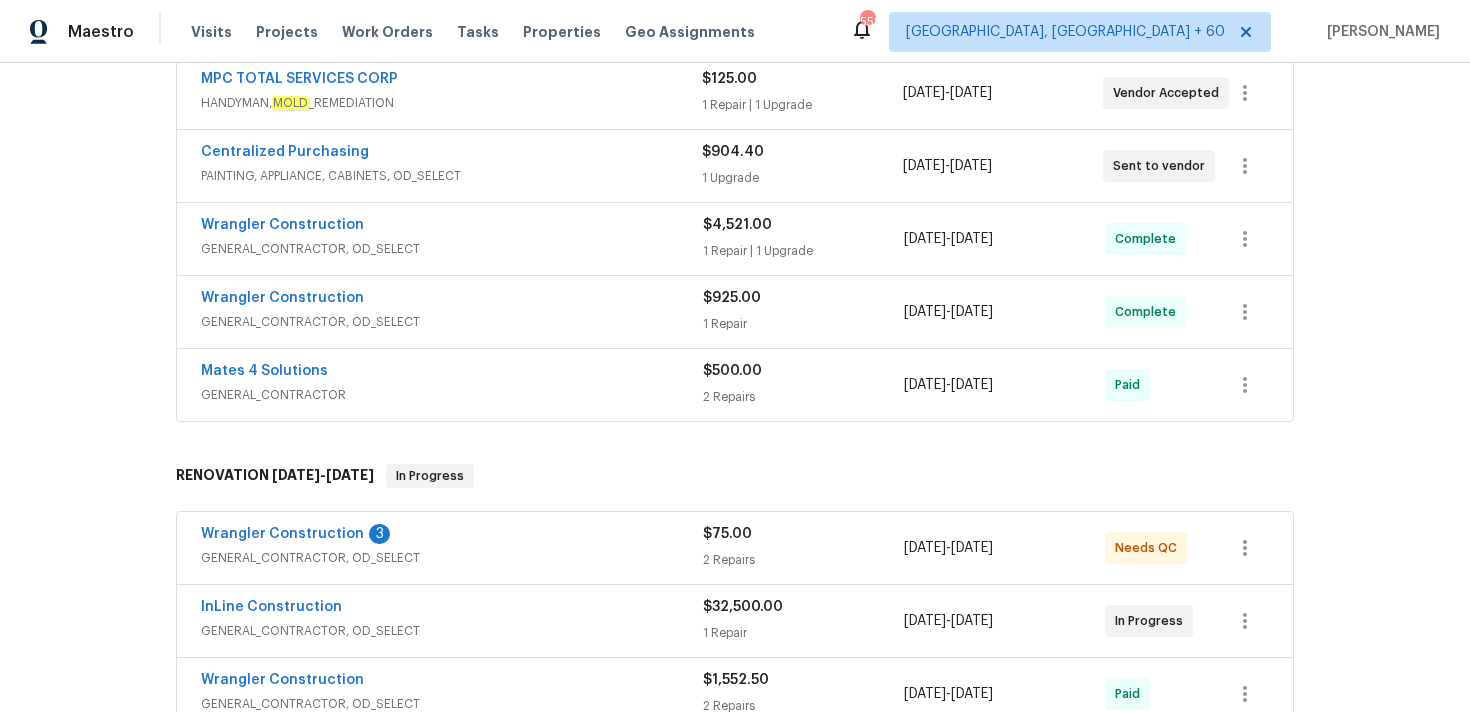 scroll, scrollTop: 270, scrollLeft: 0, axis: vertical 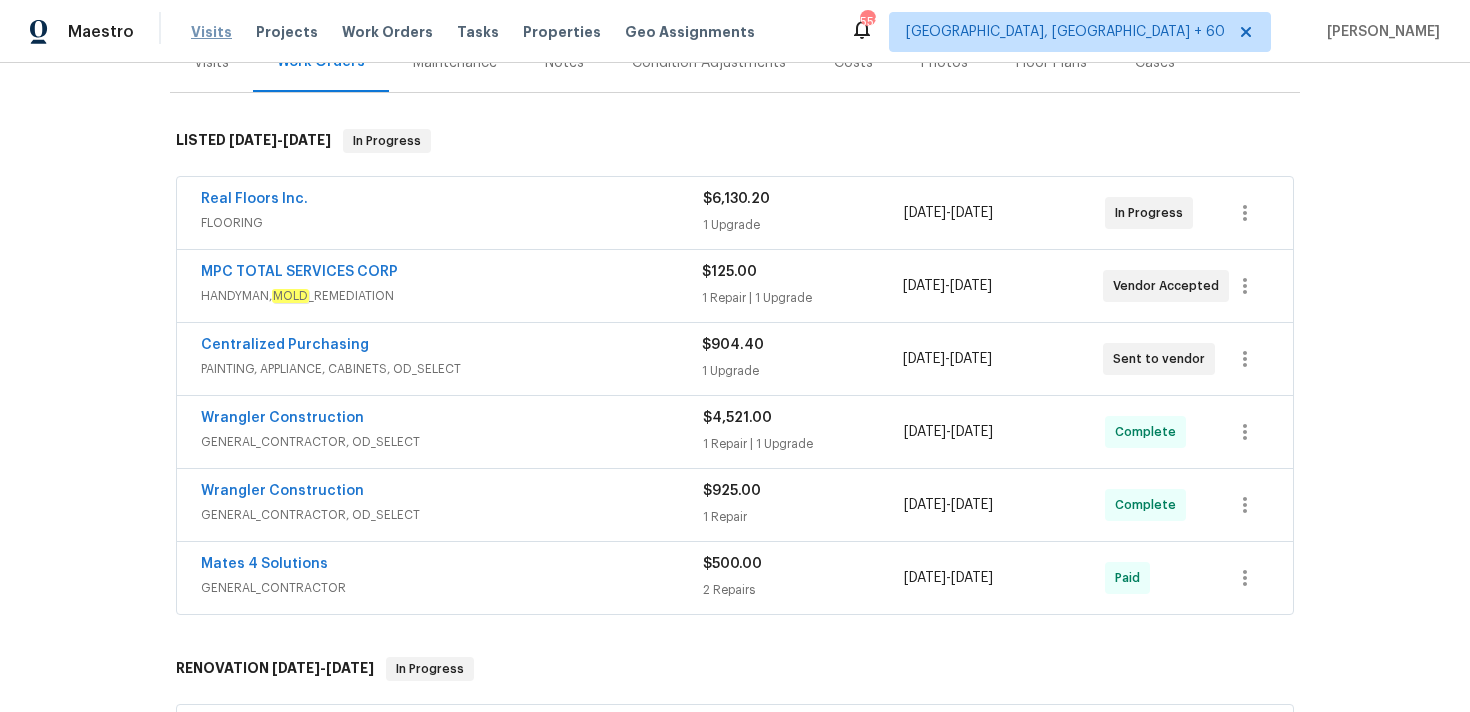 click on "Visits" at bounding box center [211, 32] 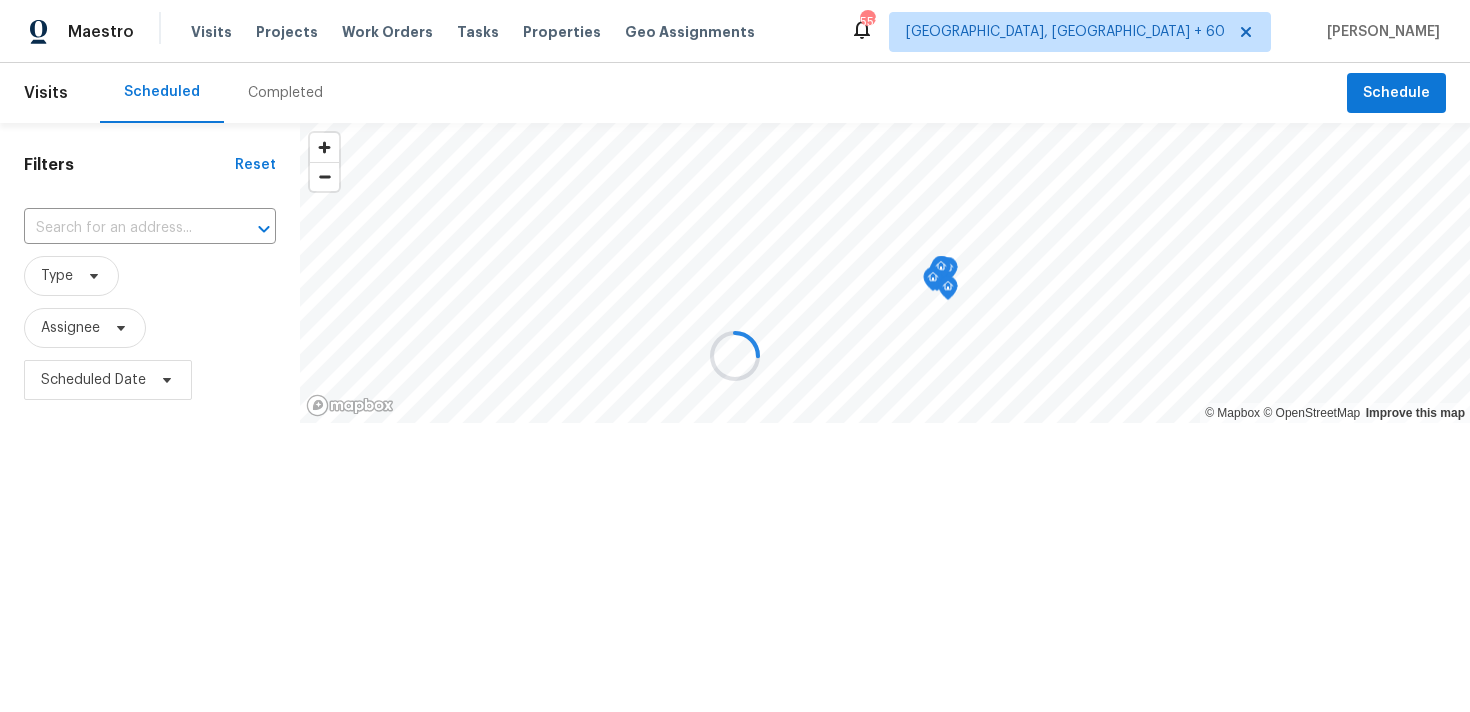 click at bounding box center [735, 356] 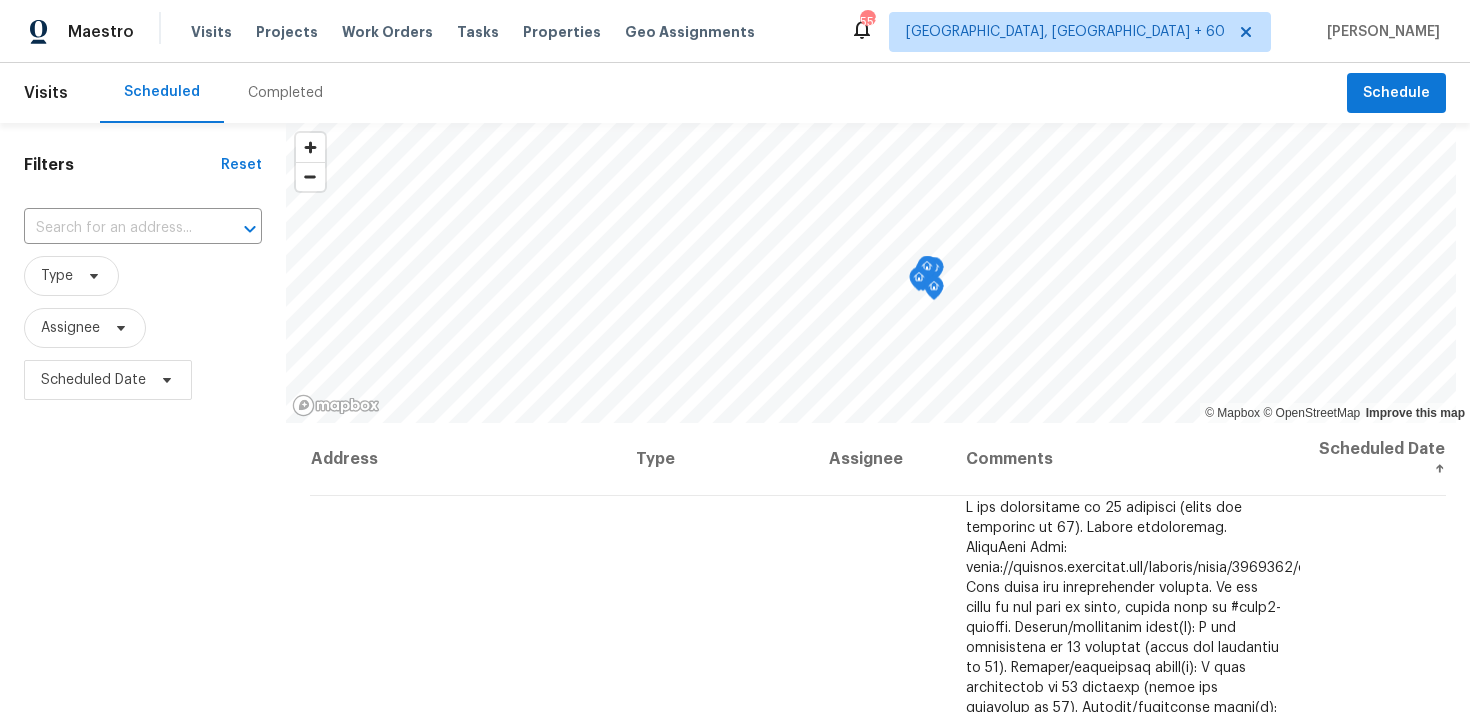 click on "Completed" at bounding box center [285, 93] 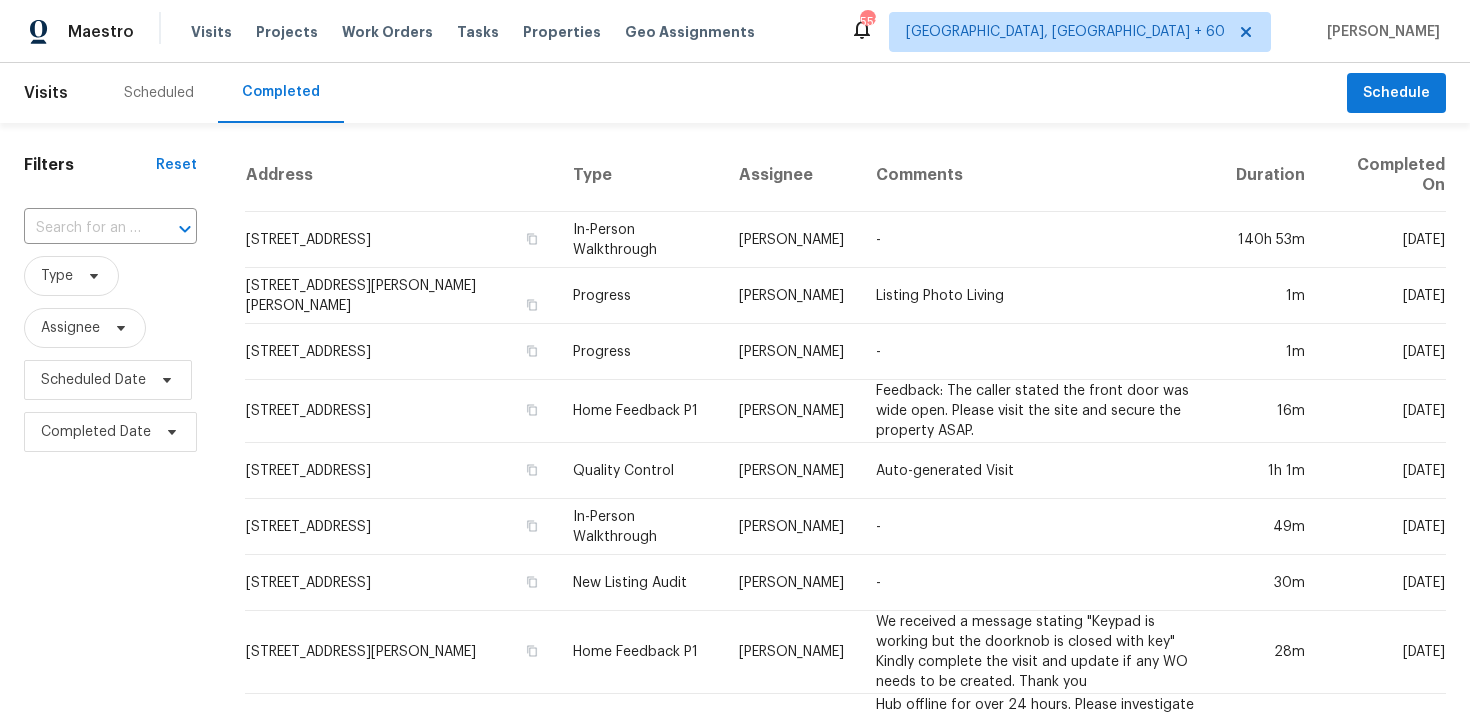 click at bounding box center (171, 229) 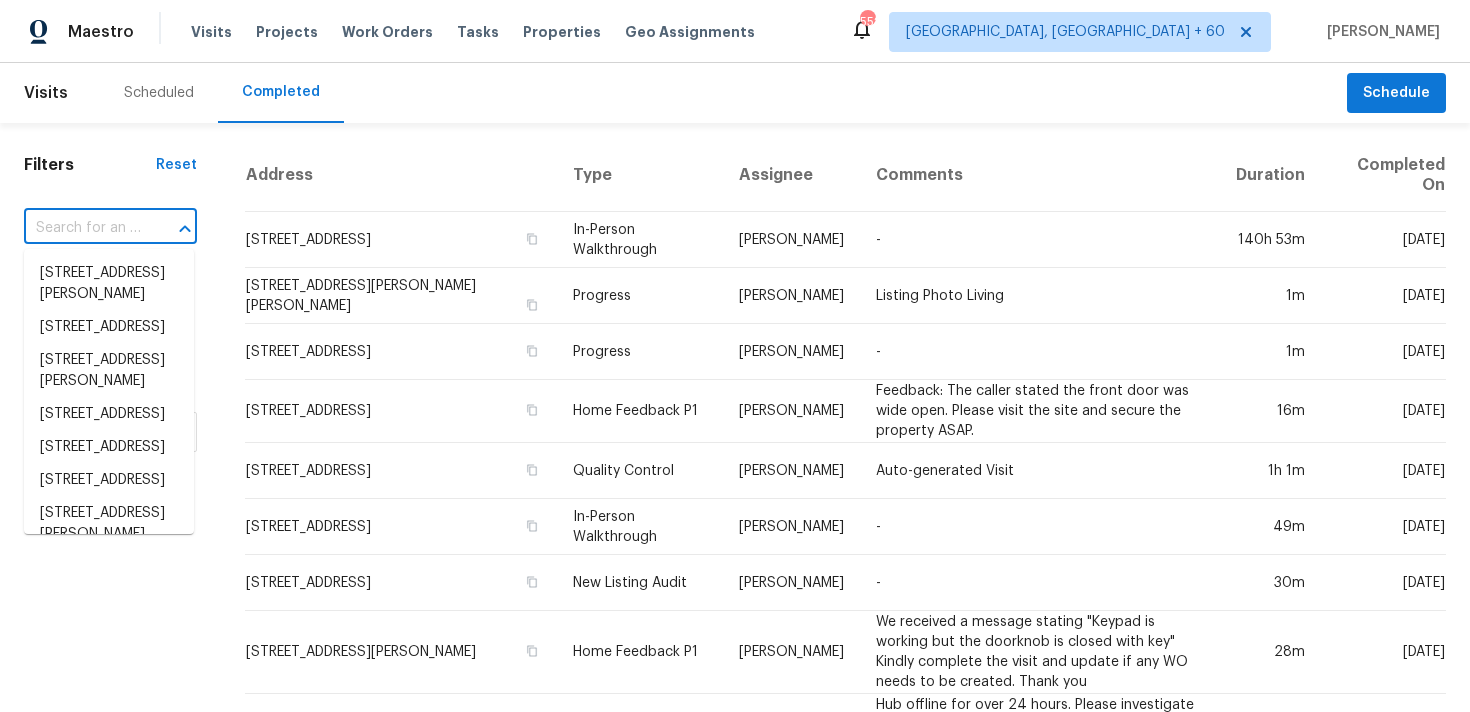 paste on "[STREET_ADDRESS][PERSON_NAME]" 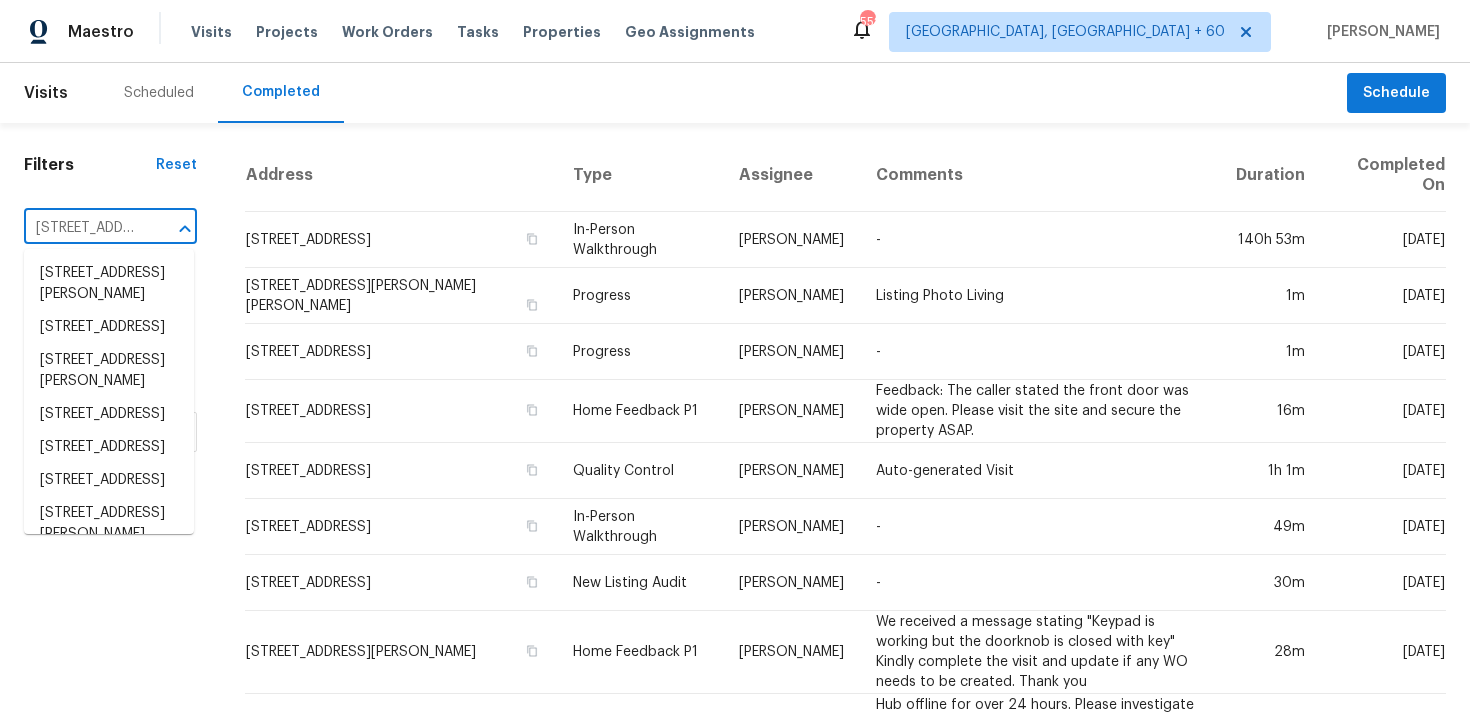 scroll, scrollTop: 0, scrollLeft: 147, axis: horizontal 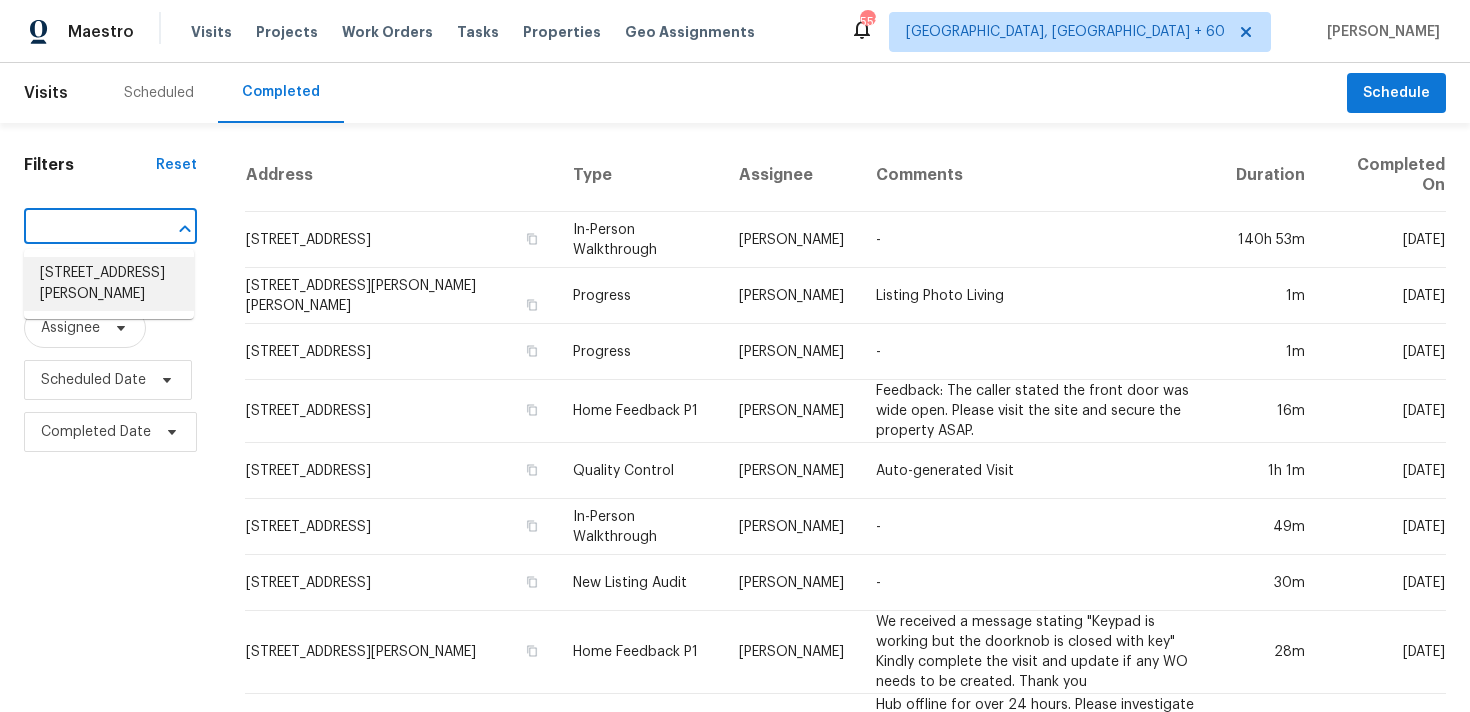 click on "[STREET_ADDRESS][PERSON_NAME]" at bounding box center (109, 284) 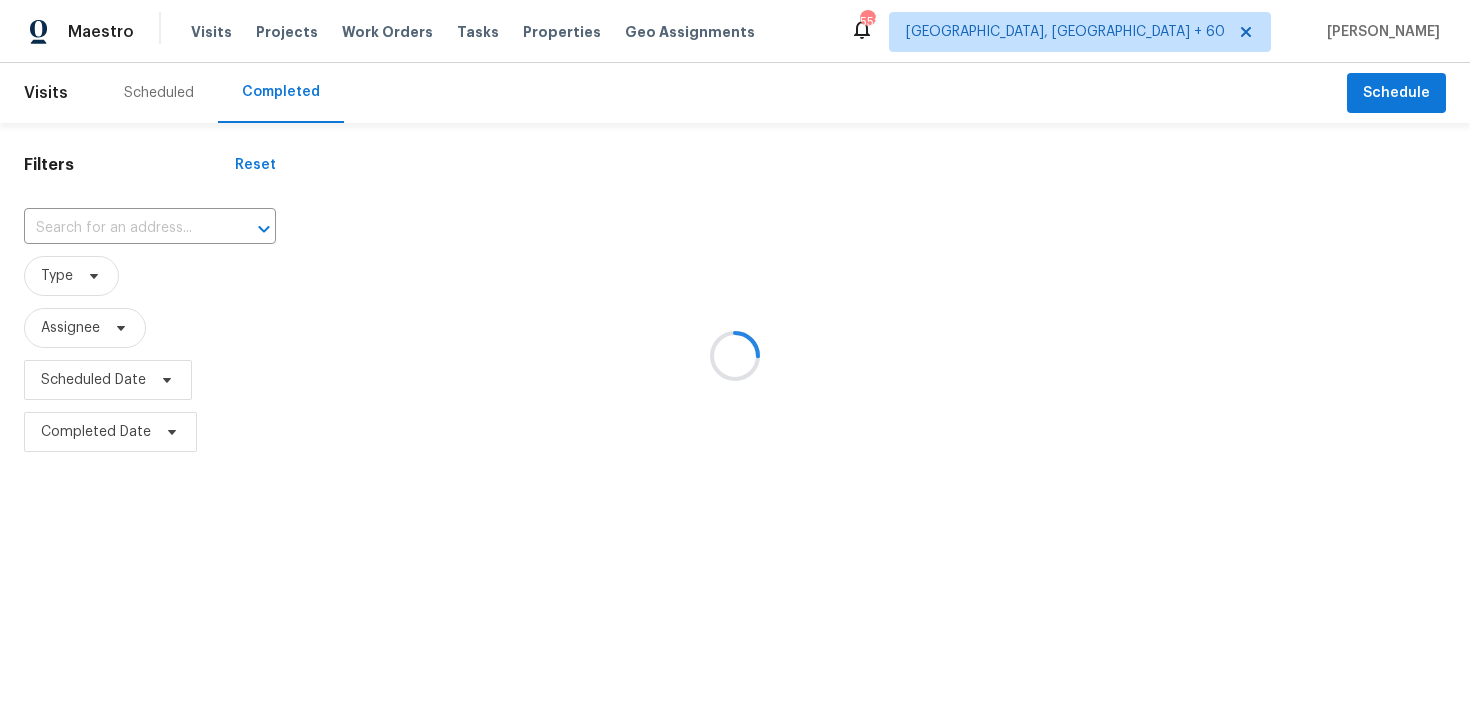 type on "[STREET_ADDRESS][PERSON_NAME]" 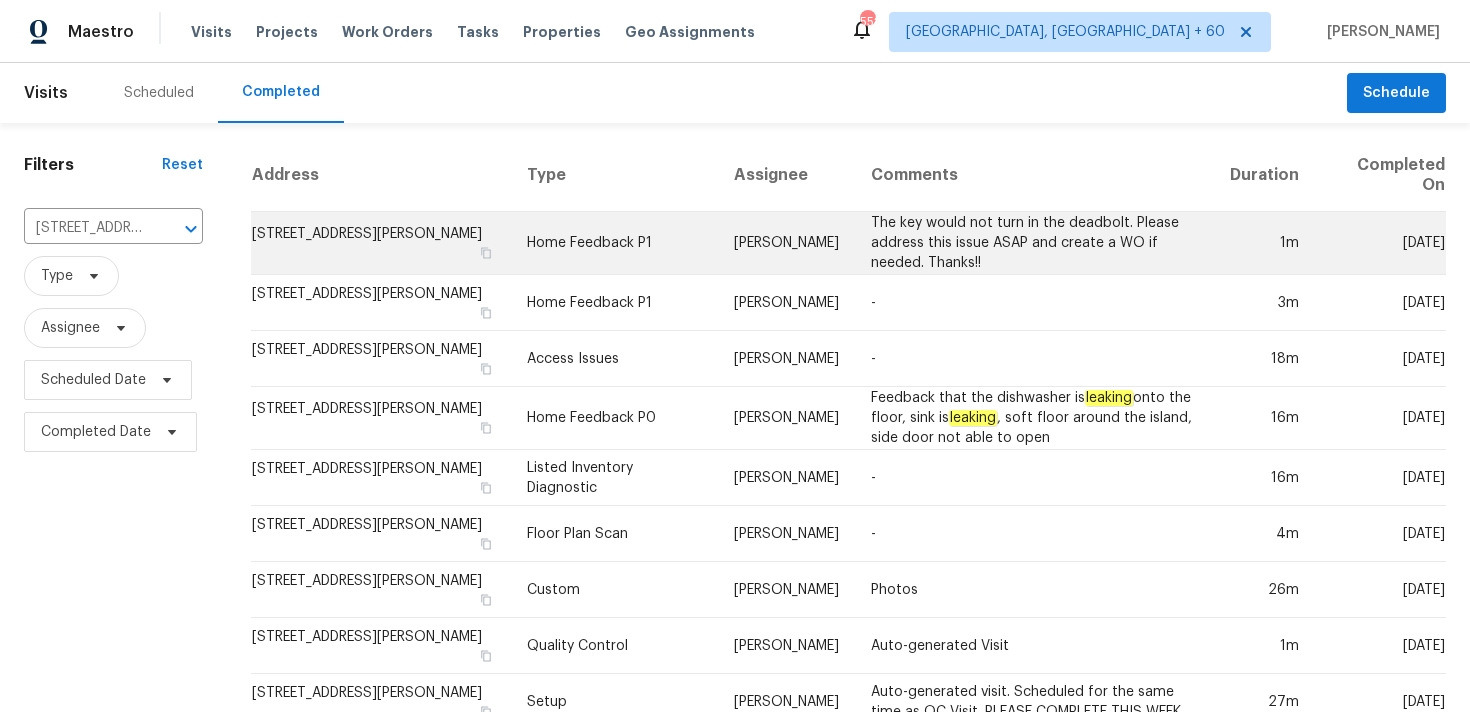 click on "Home Feedback P1" at bounding box center (615, 243) 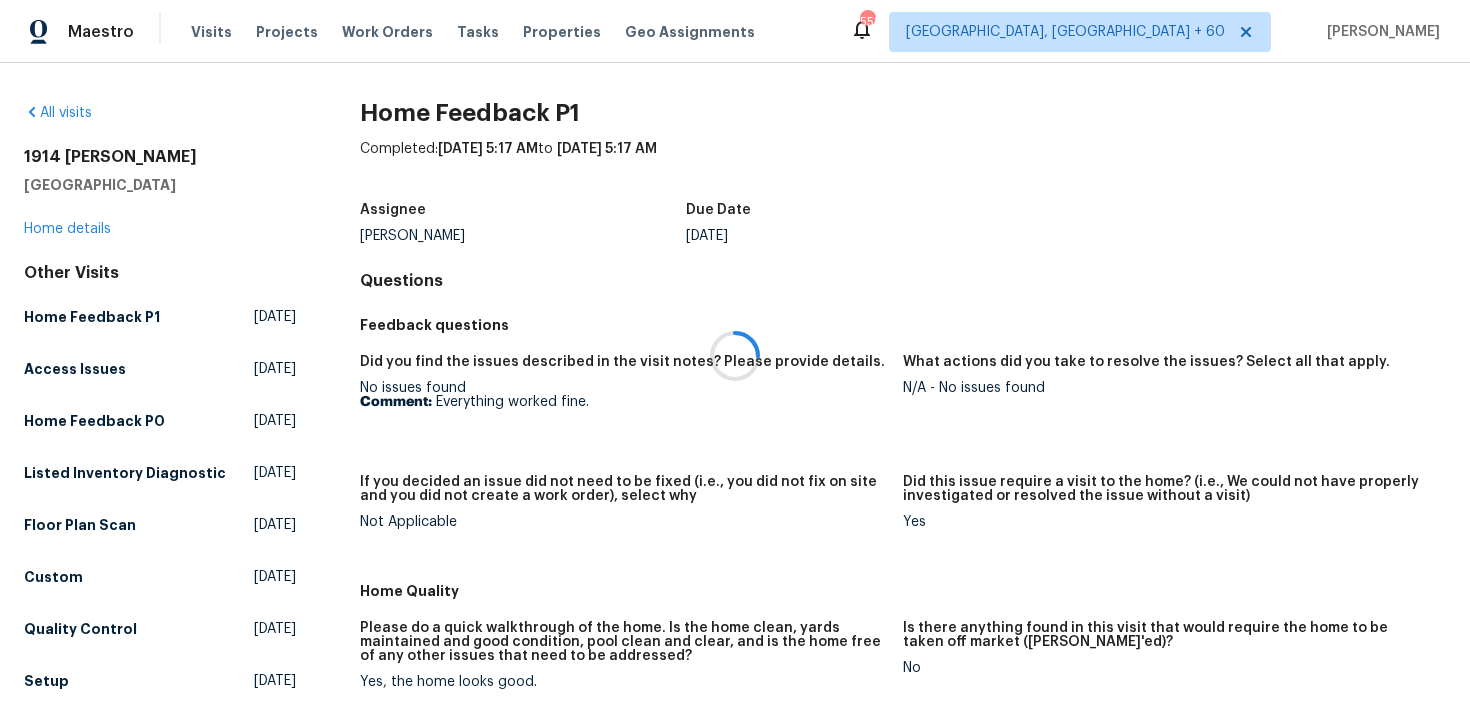 click at bounding box center [735, 356] 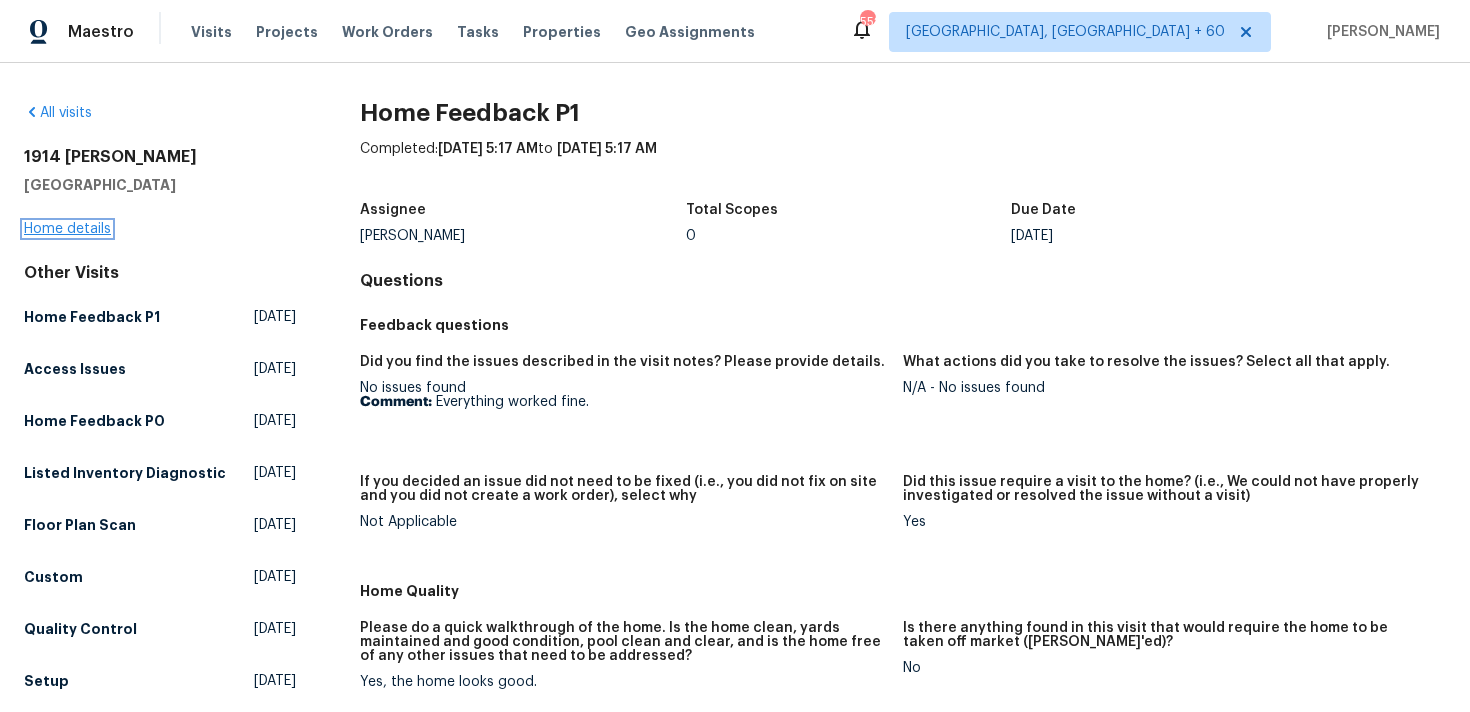 click on "Home details" at bounding box center [67, 229] 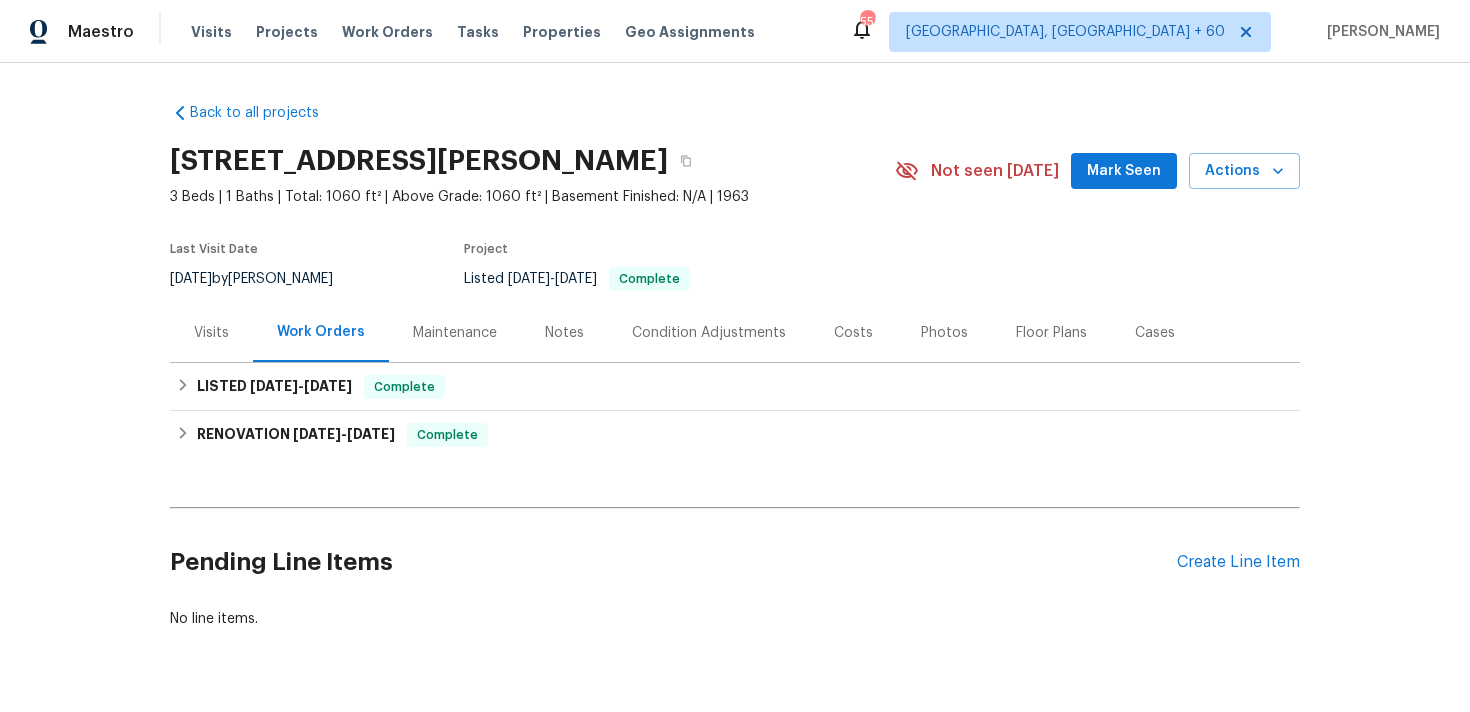 scroll, scrollTop: 53, scrollLeft: 0, axis: vertical 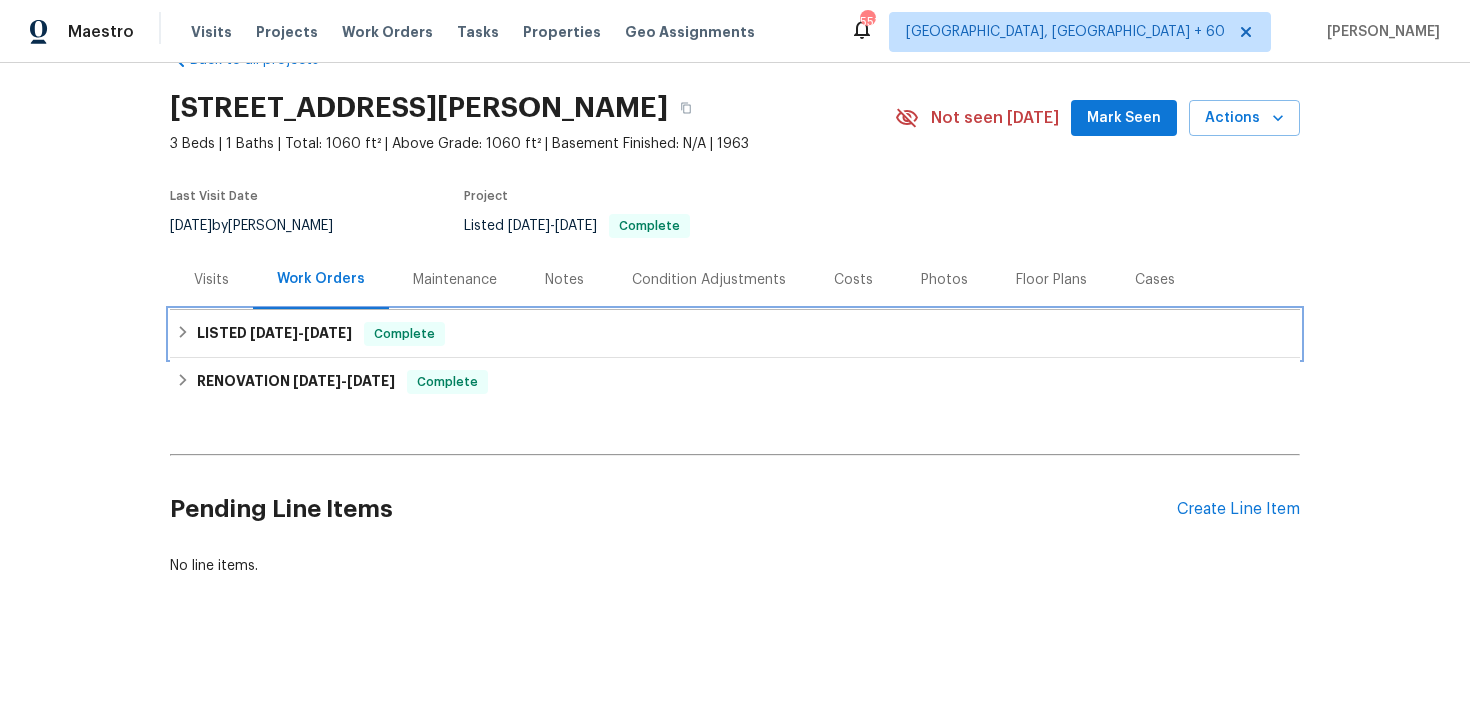 click on "LISTED   [DATE]  -  [DATE] Complete" at bounding box center [735, 334] 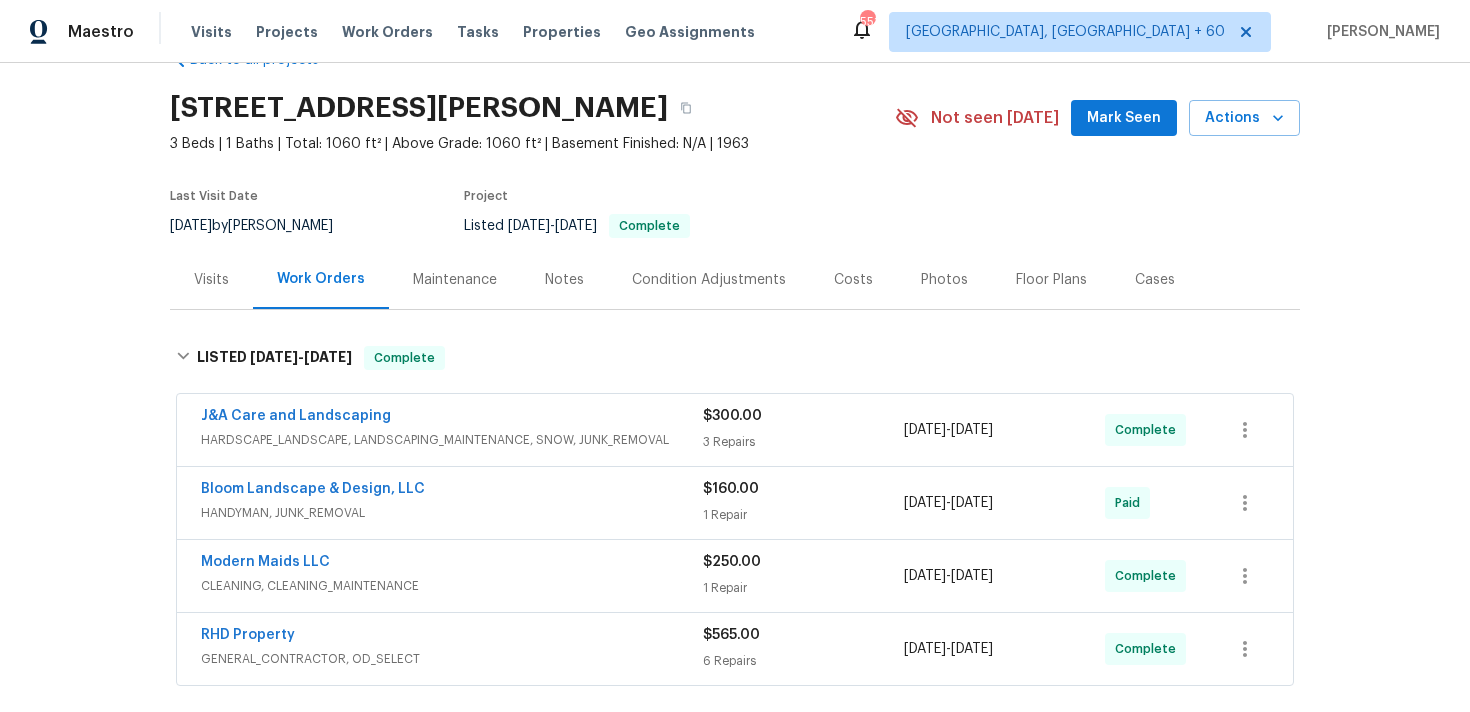 click on "3 Repairs" at bounding box center [803, 442] 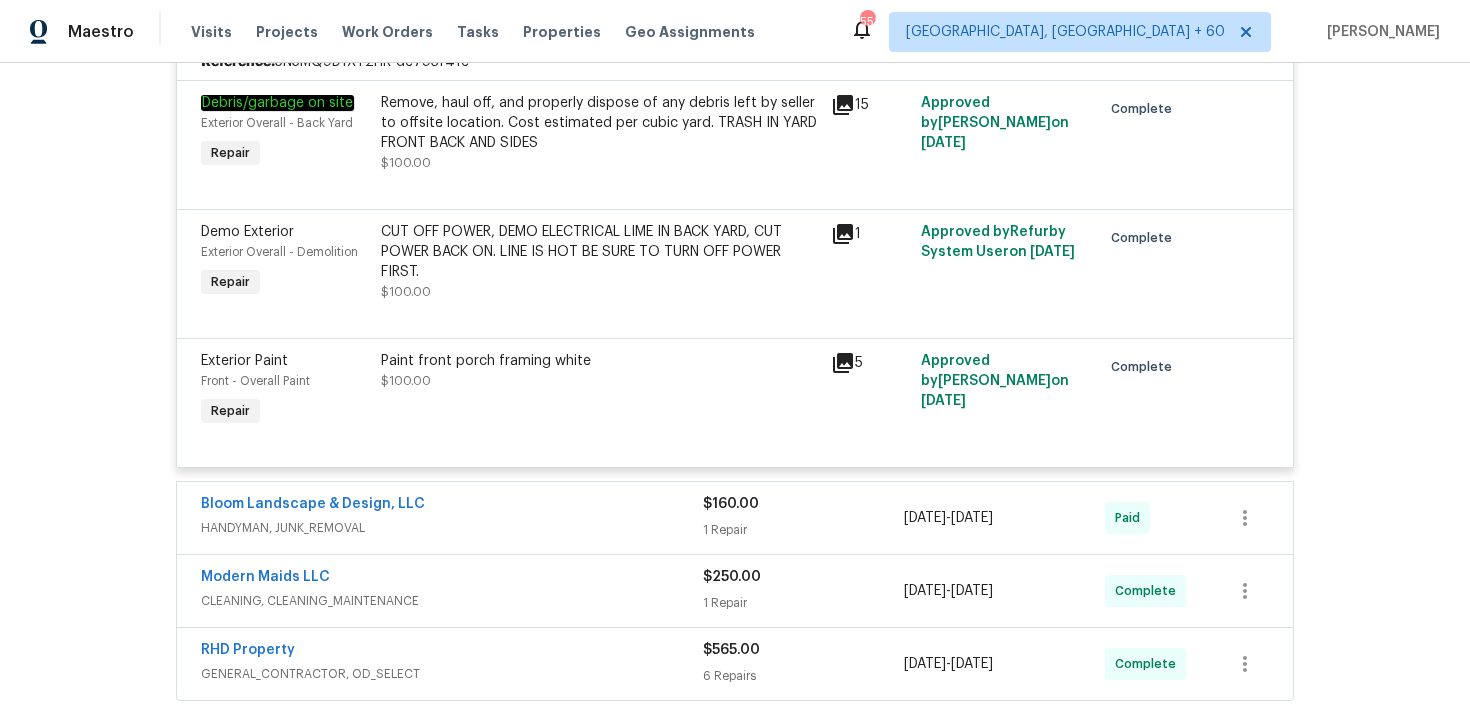 scroll, scrollTop: 519, scrollLeft: 0, axis: vertical 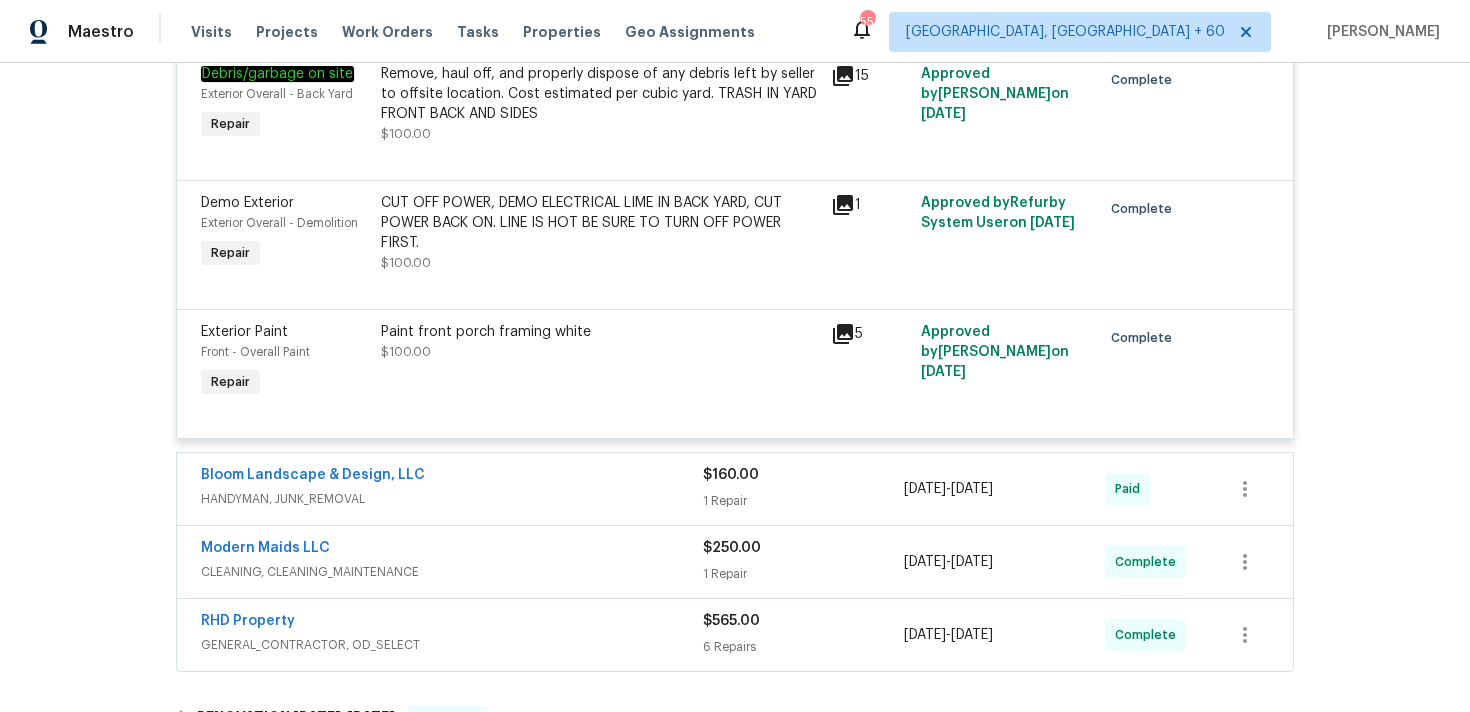 click on "1 Repair" at bounding box center [803, 501] 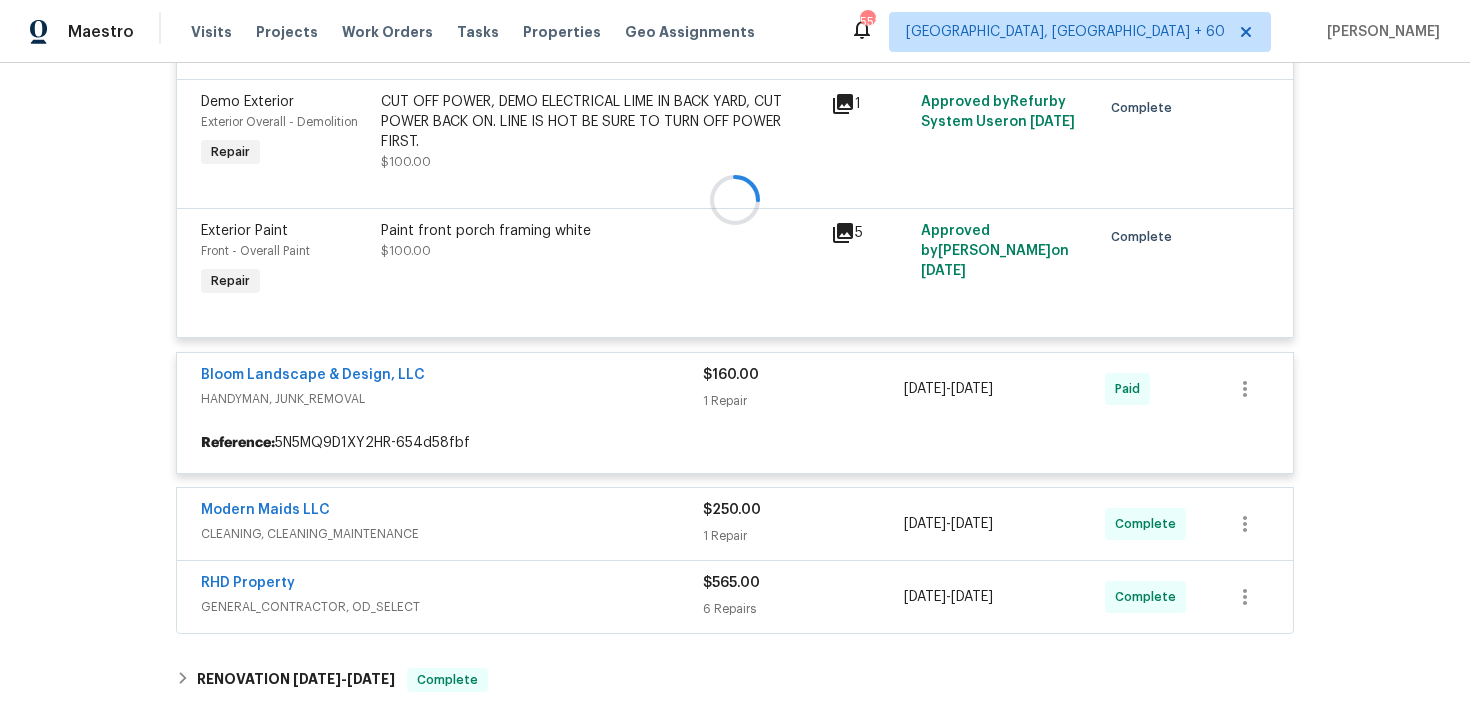 scroll, scrollTop: 649, scrollLeft: 0, axis: vertical 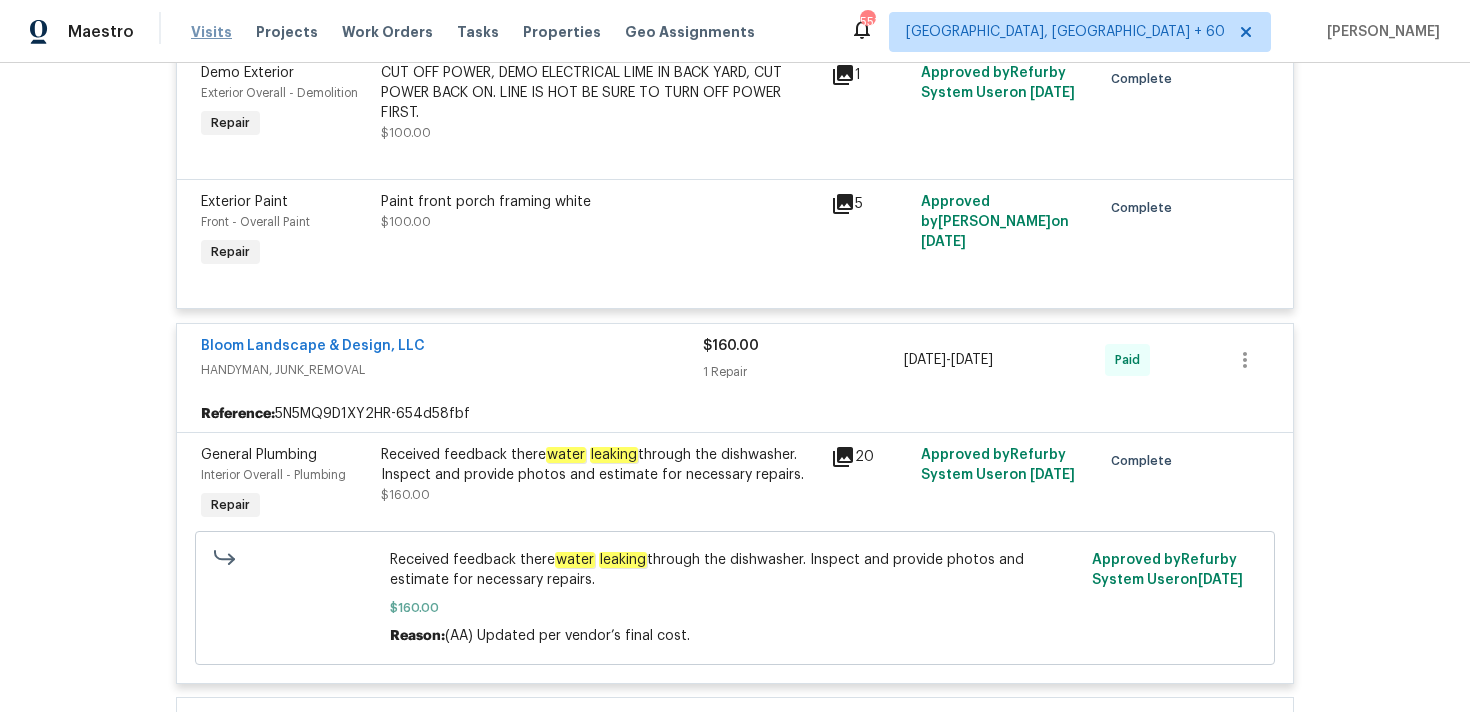 click on "Visits" at bounding box center (211, 32) 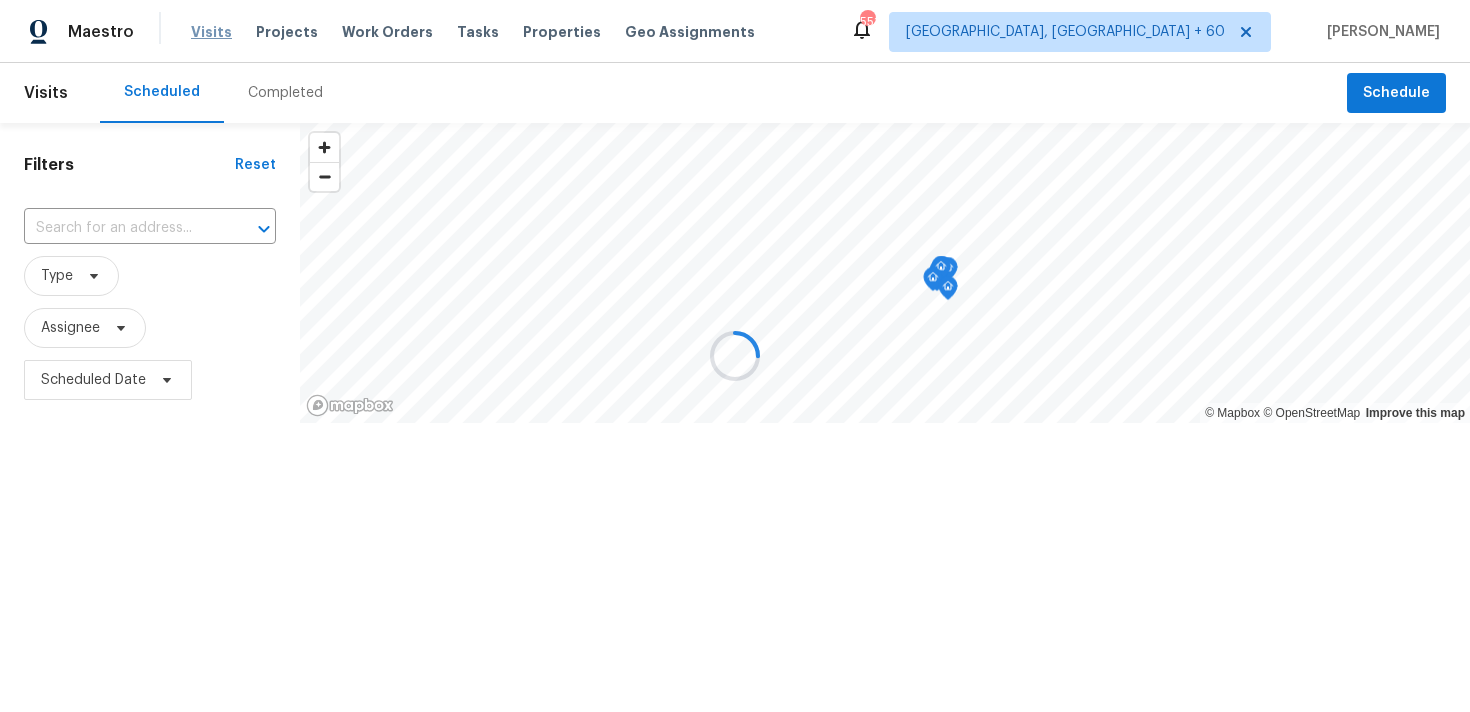 click at bounding box center (735, 356) 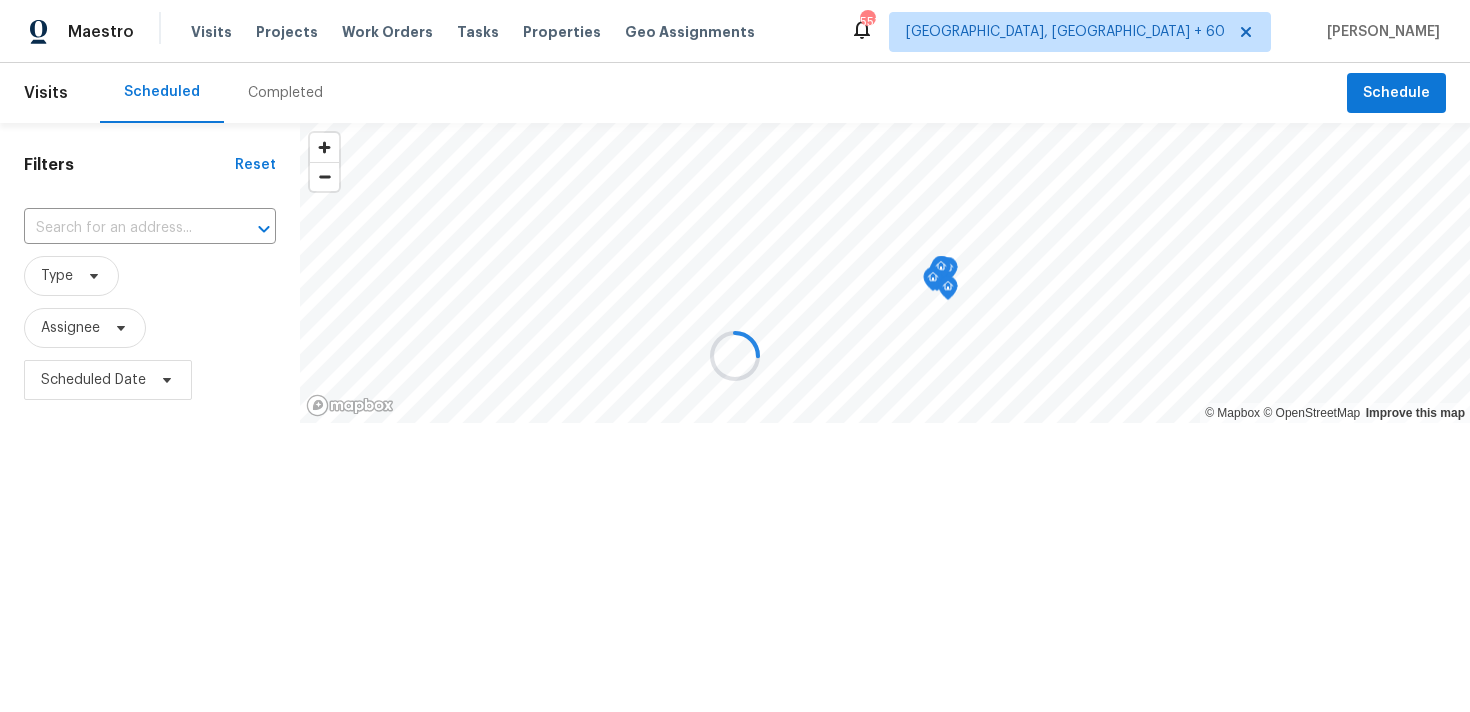 click at bounding box center [735, 356] 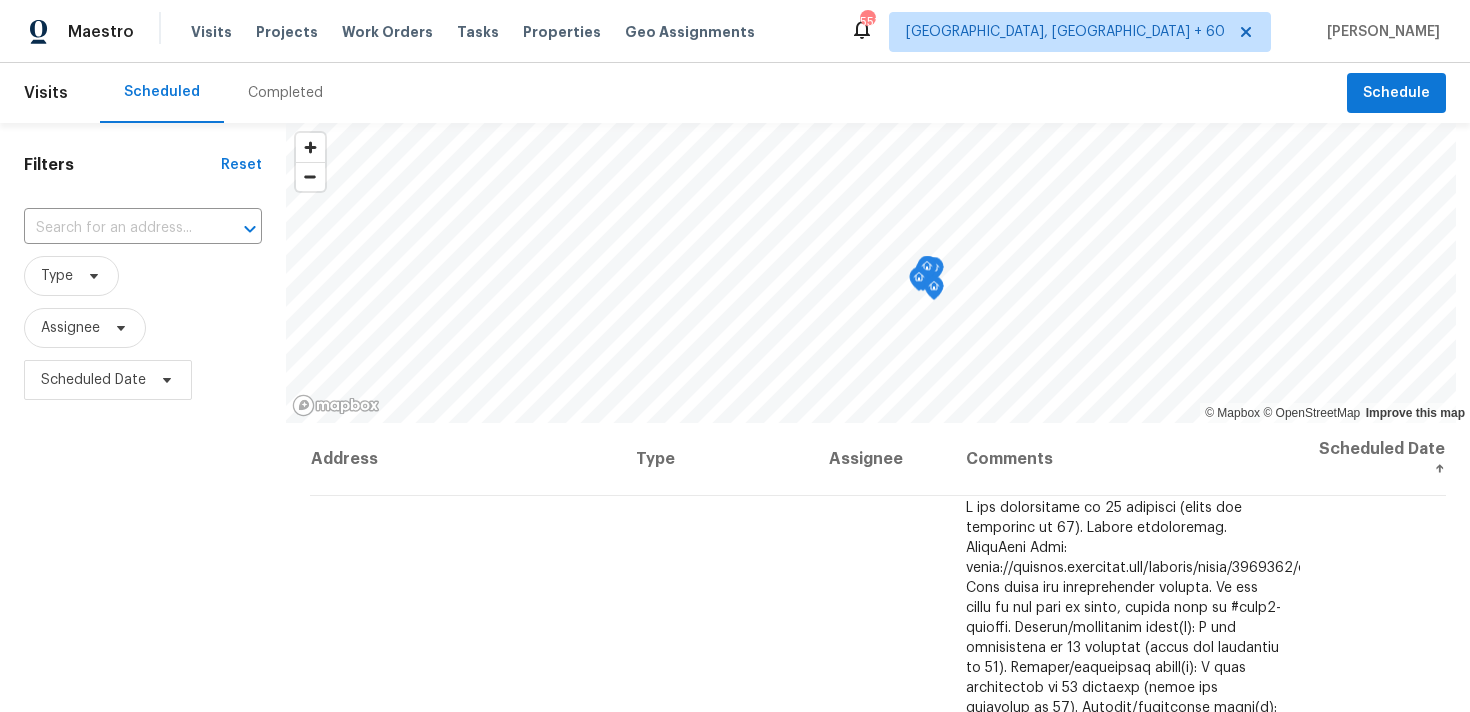 click on "Completed" at bounding box center [285, 93] 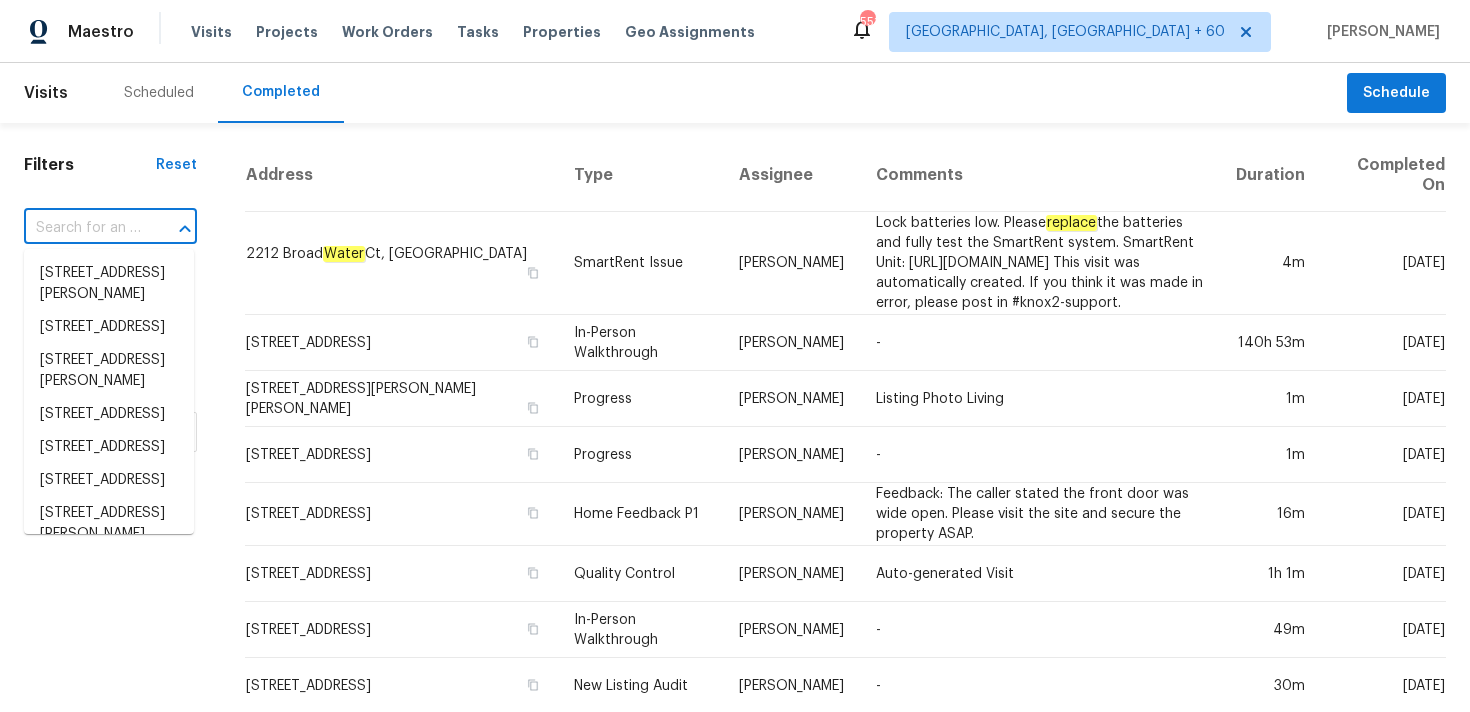 click at bounding box center [82, 228] 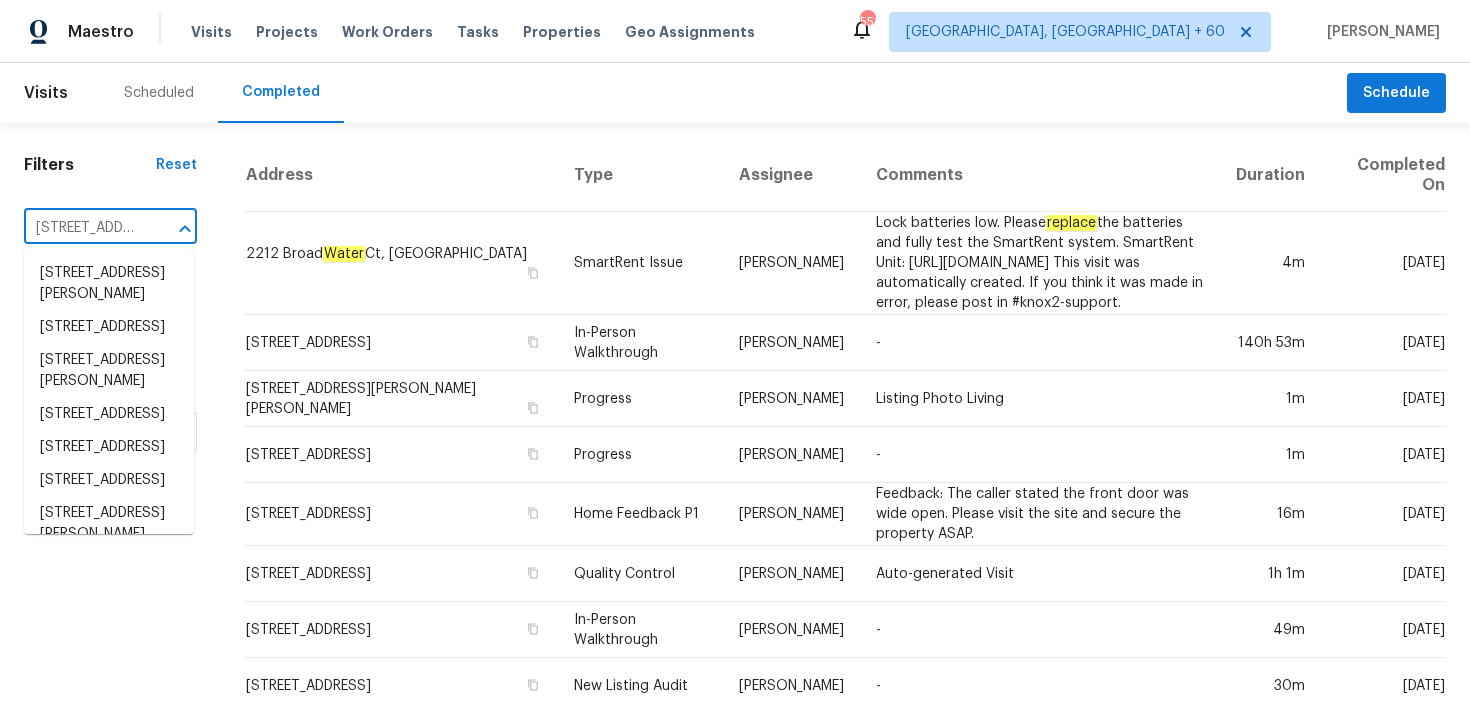 scroll, scrollTop: 0, scrollLeft: 157, axis: horizontal 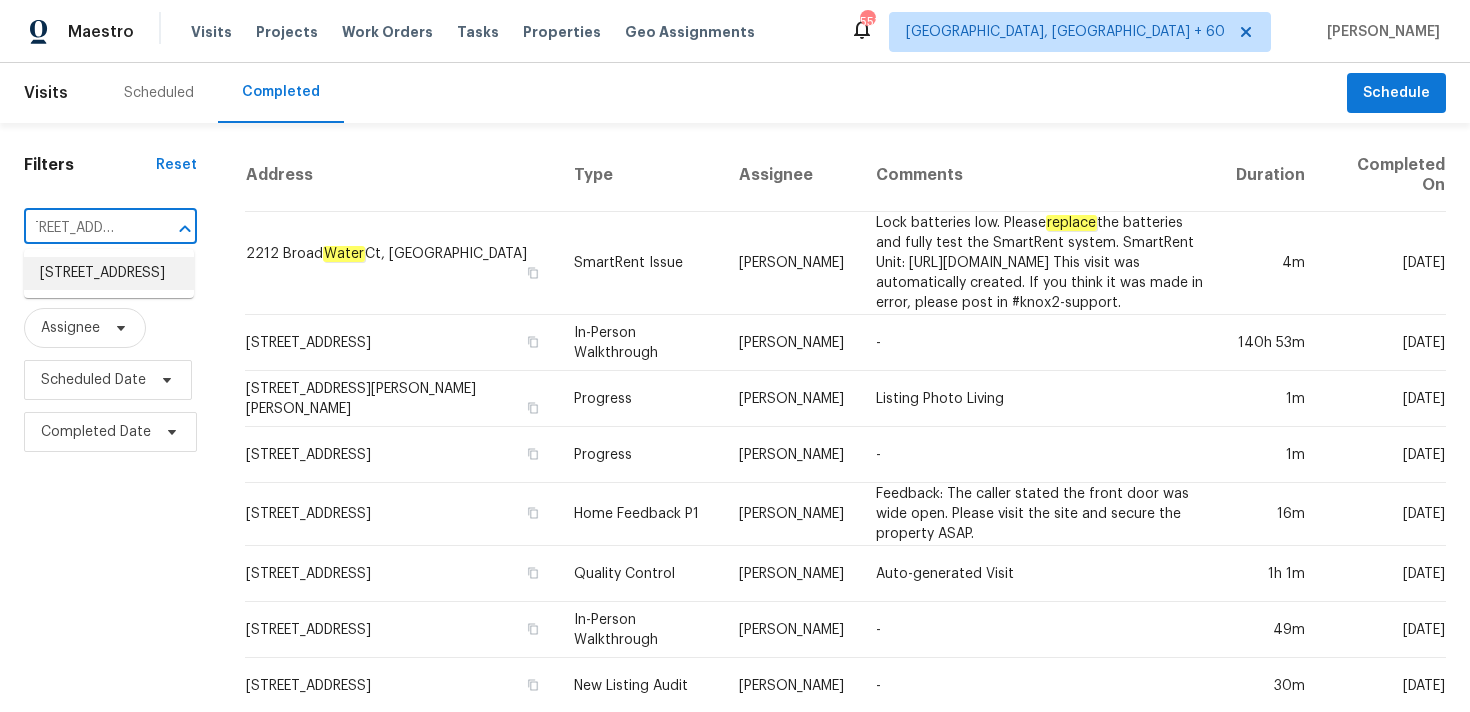 click on "[STREET_ADDRESS]" at bounding box center [109, 273] 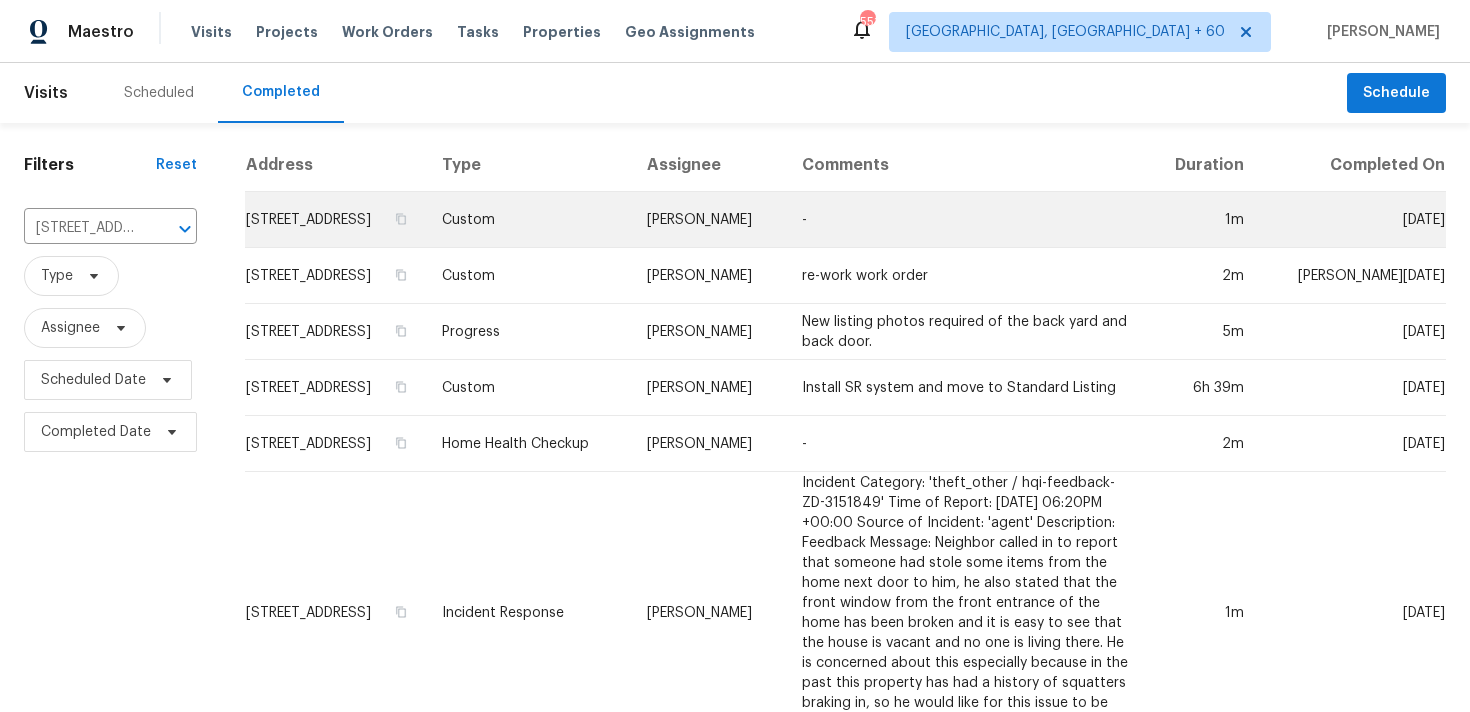 click on "Custom" at bounding box center [528, 220] 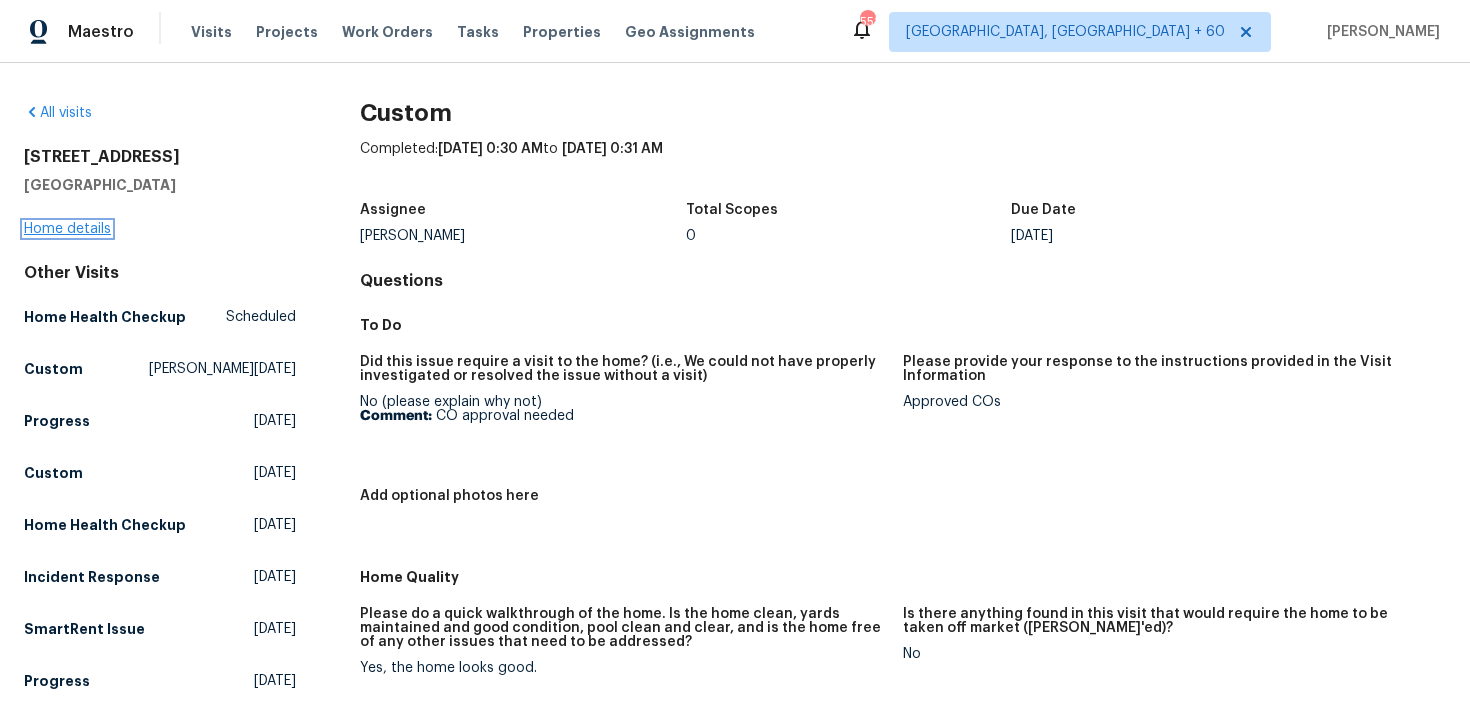 click on "Home details" at bounding box center (67, 229) 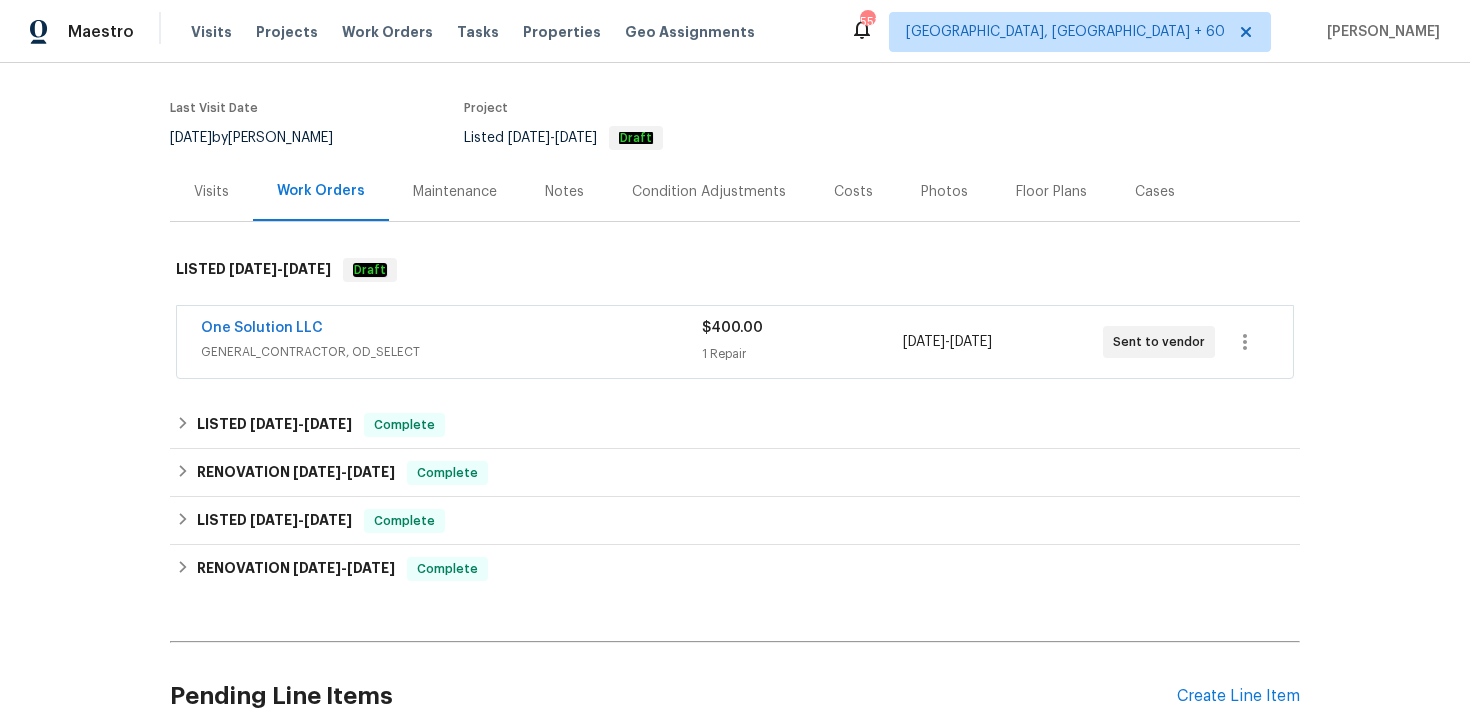 scroll, scrollTop: 175, scrollLeft: 0, axis: vertical 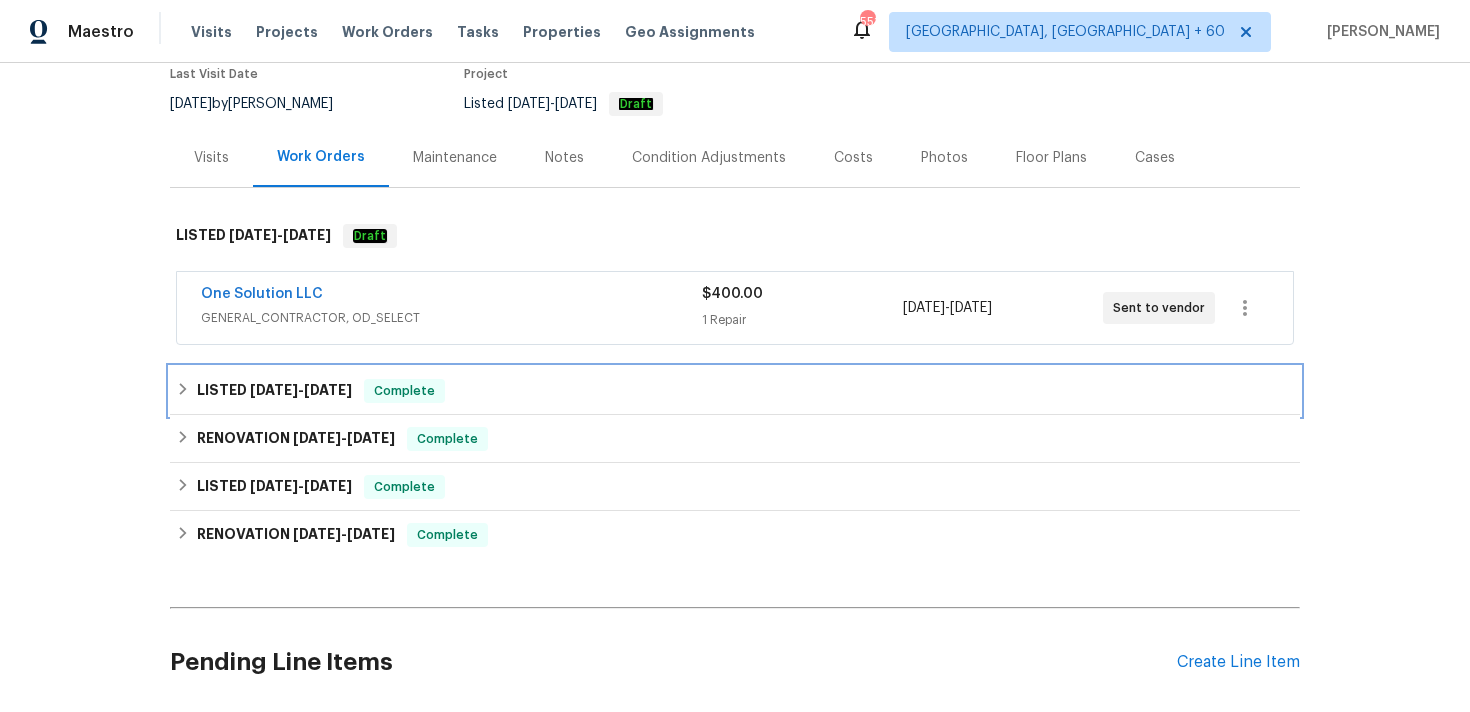 click on "LISTED   [DATE]  -  [DATE] Complete" at bounding box center (735, 391) 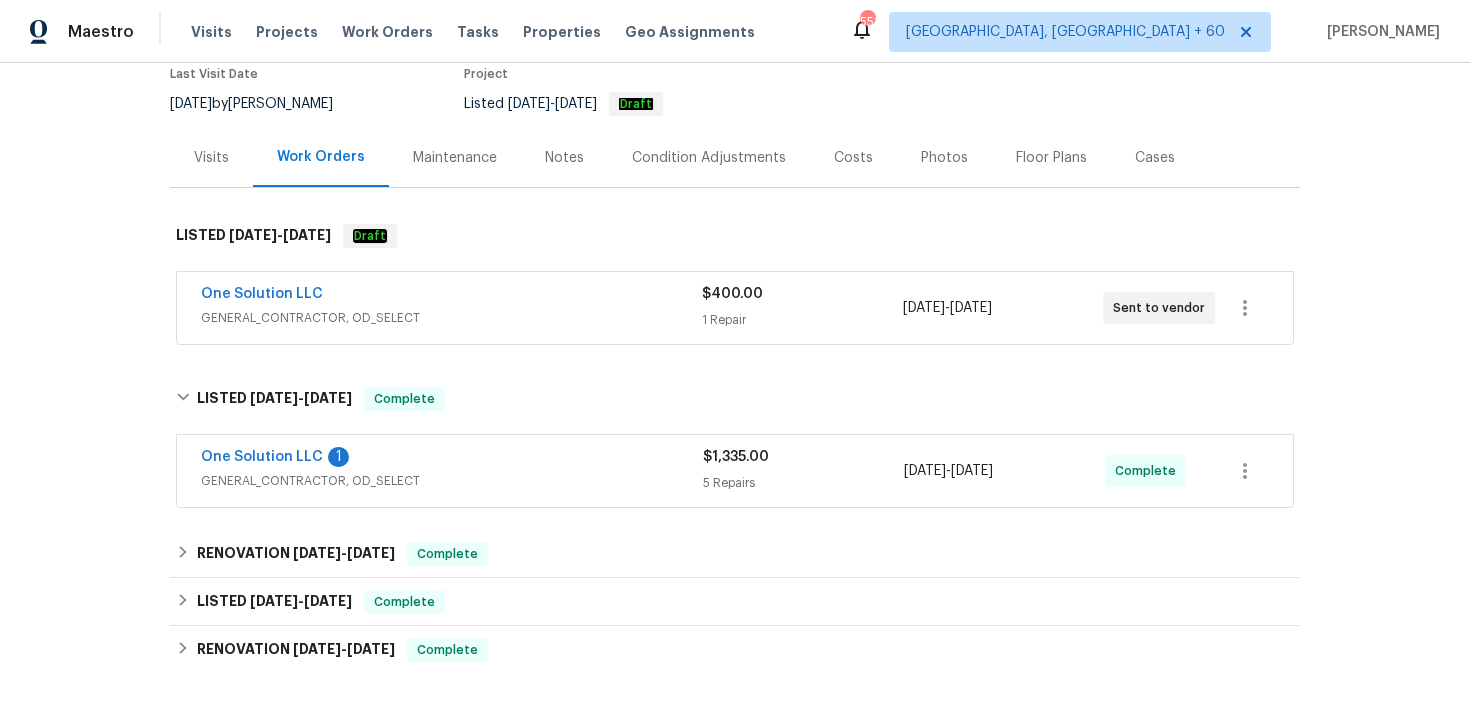 click on "$1,335.00 5 Repairs" at bounding box center (803, 471) 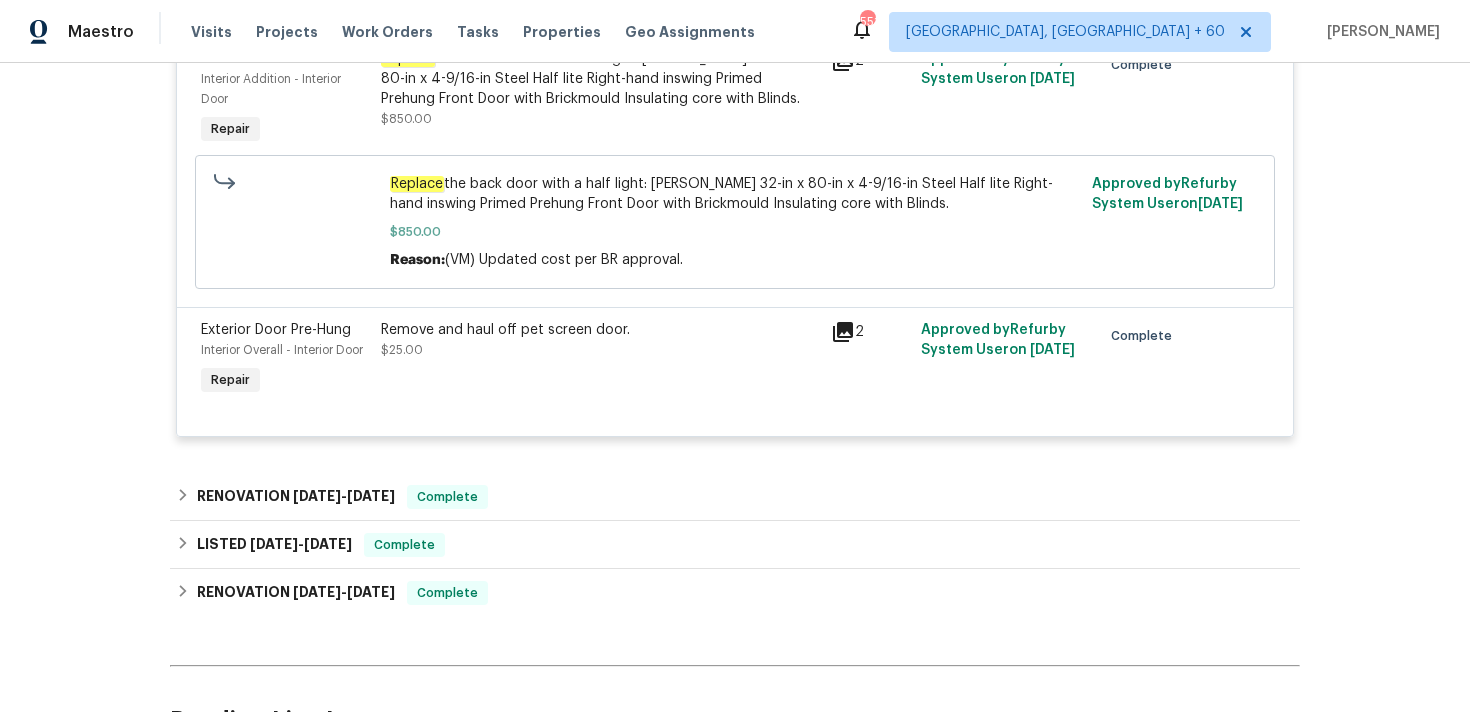 scroll, scrollTop: 1140, scrollLeft: 0, axis: vertical 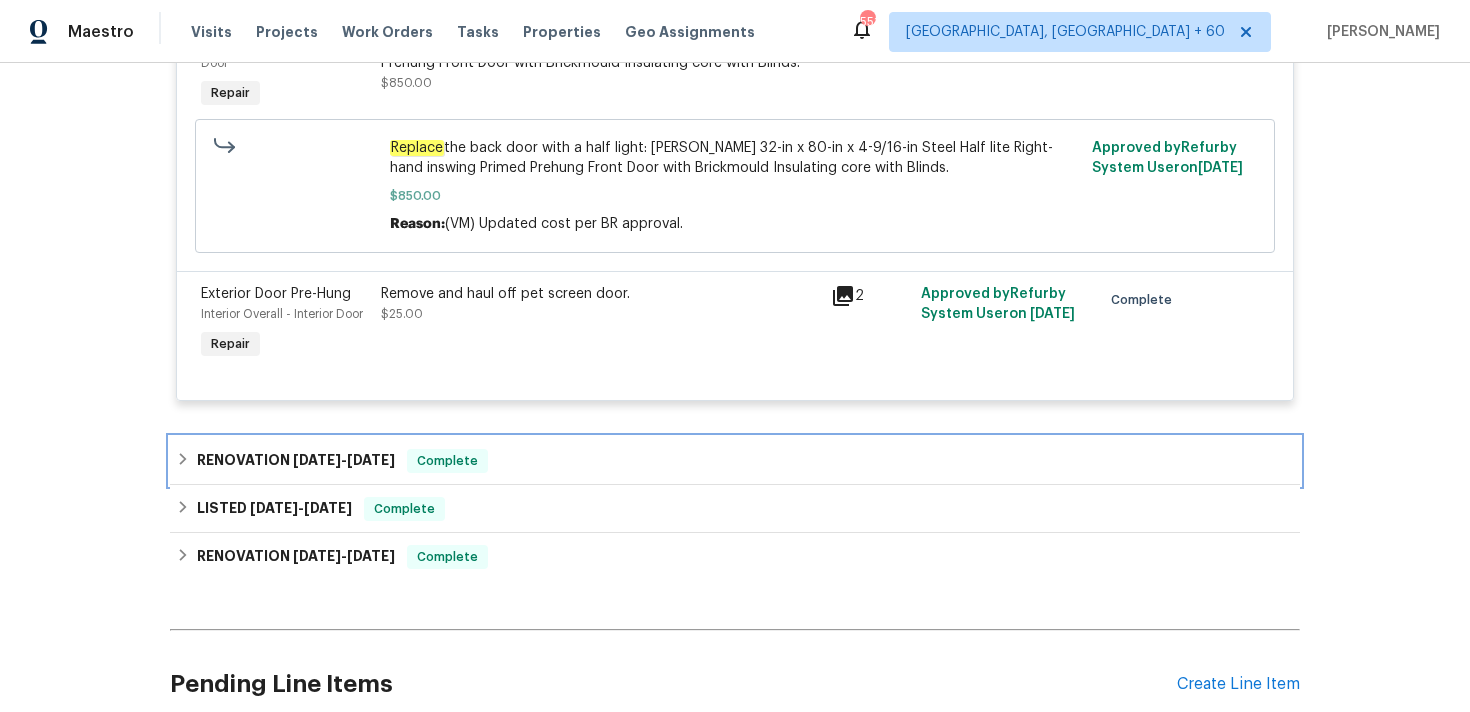 click on "RENOVATION   [DATE]  -  [DATE] Complete" at bounding box center (735, 461) 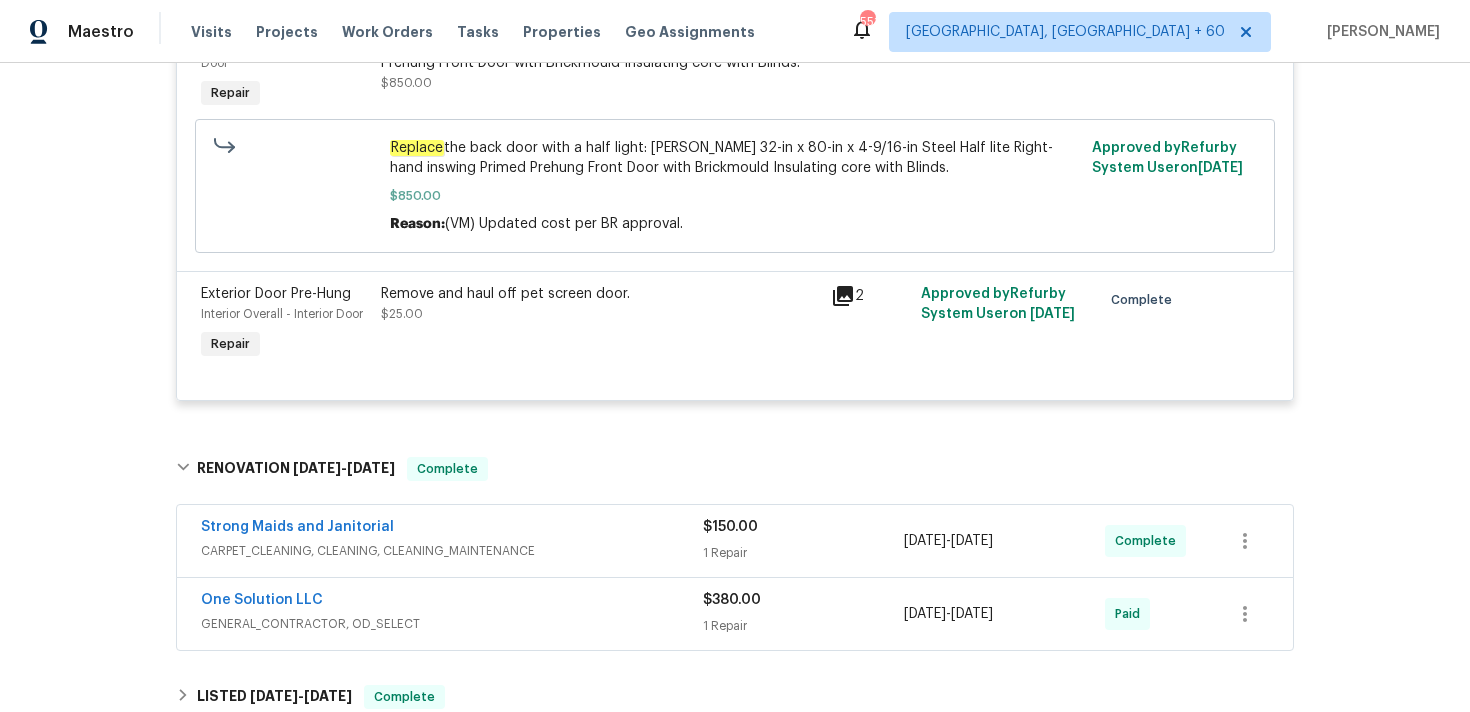 click on "CARPET_CLEANING, CLEANING, CLEANING_MAINTENANCE" at bounding box center [452, 551] 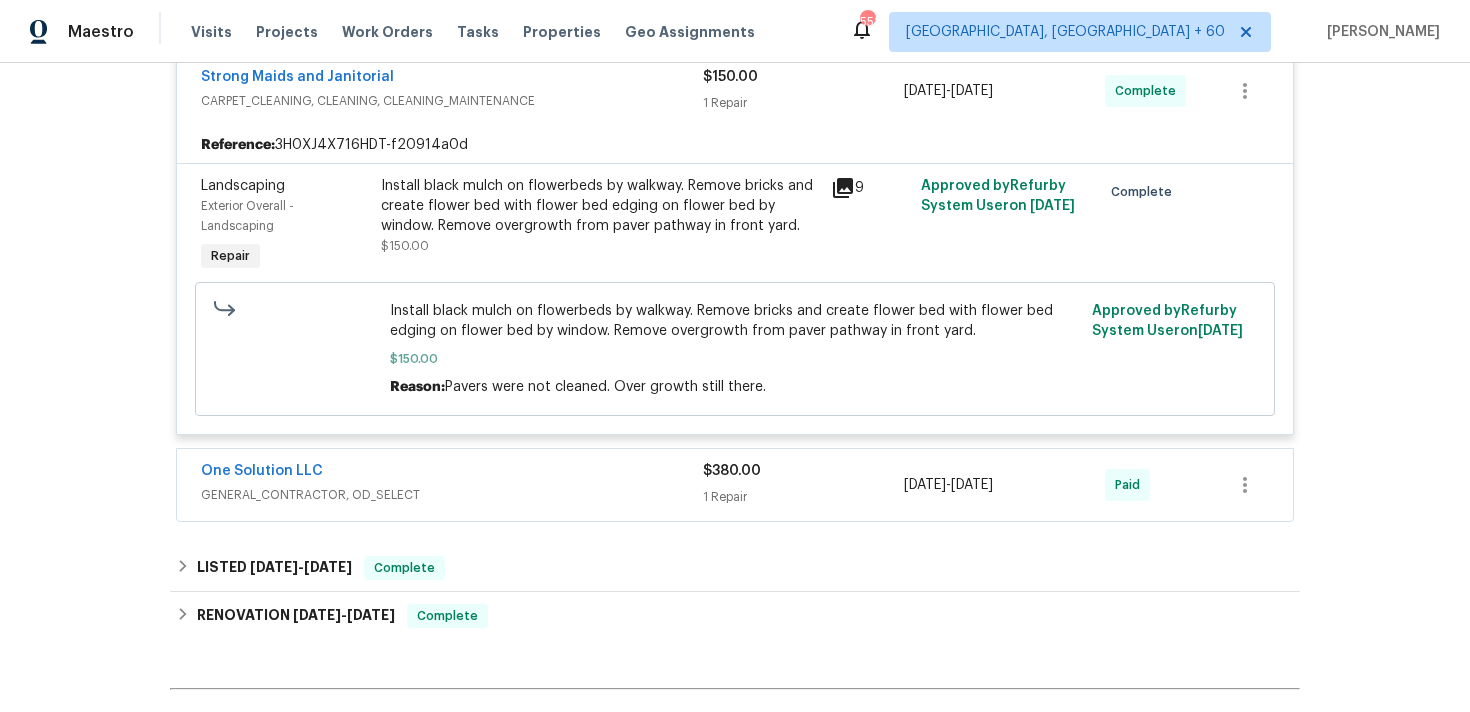 scroll, scrollTop: 1658, scrollLeft: 0, axis: vertical 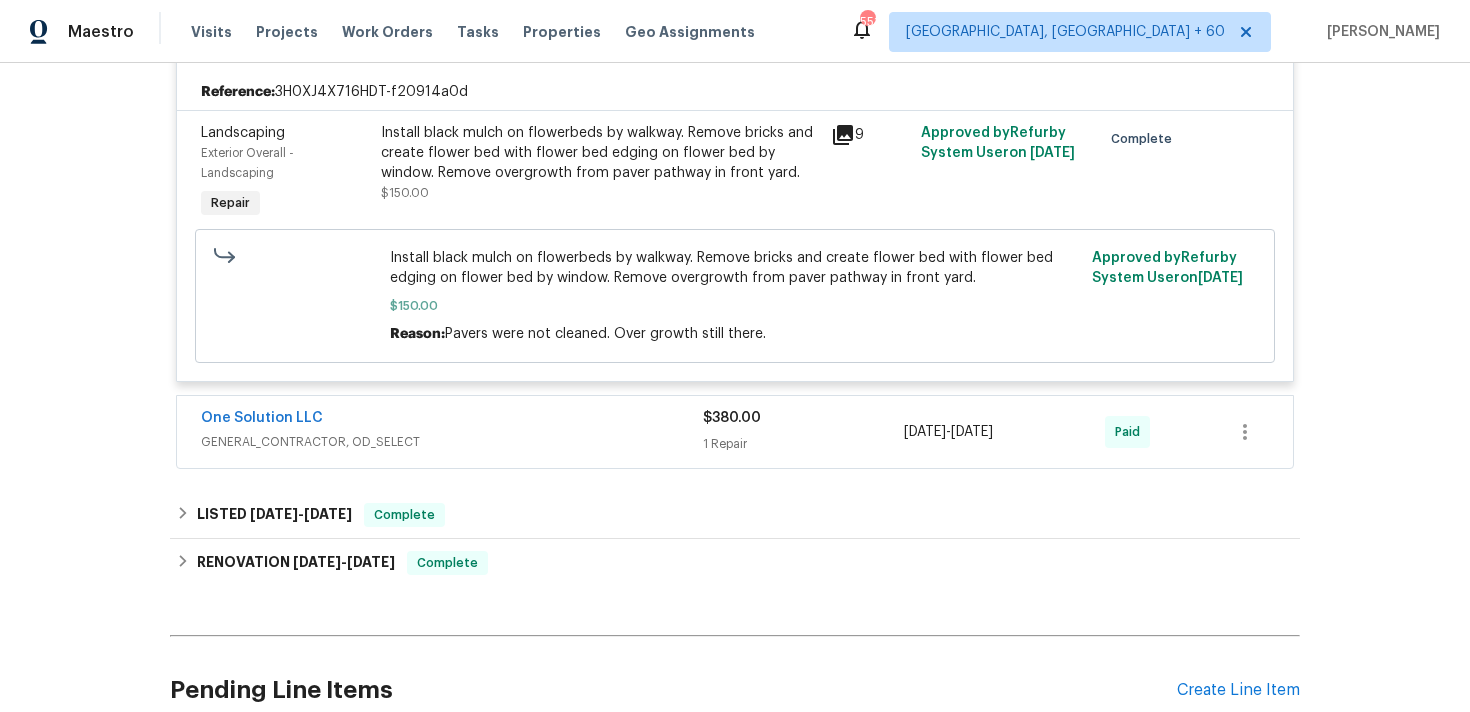 click on "$380.00 1 Repair" at bounding box center (803, 432) 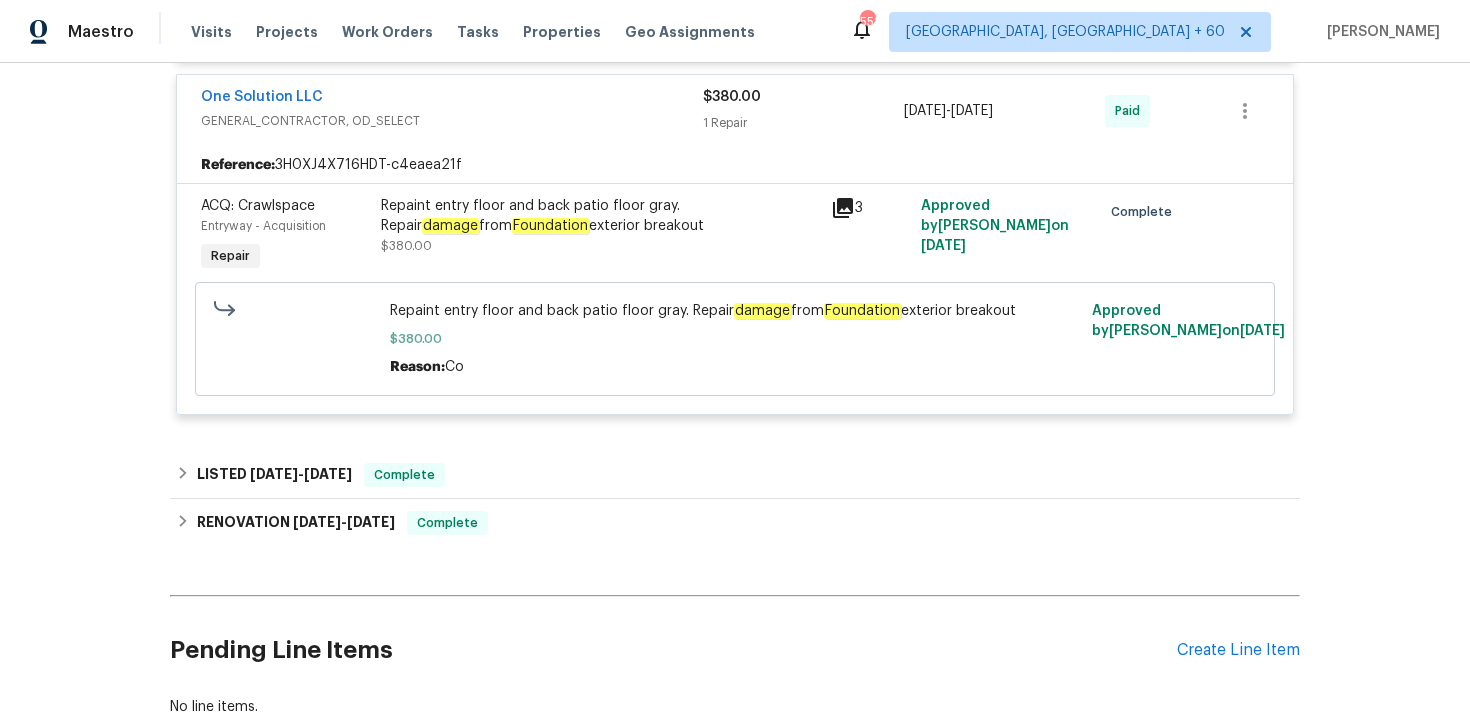 scroll, scrollTop: 1981, scrollLeft: 0, axis: vertical 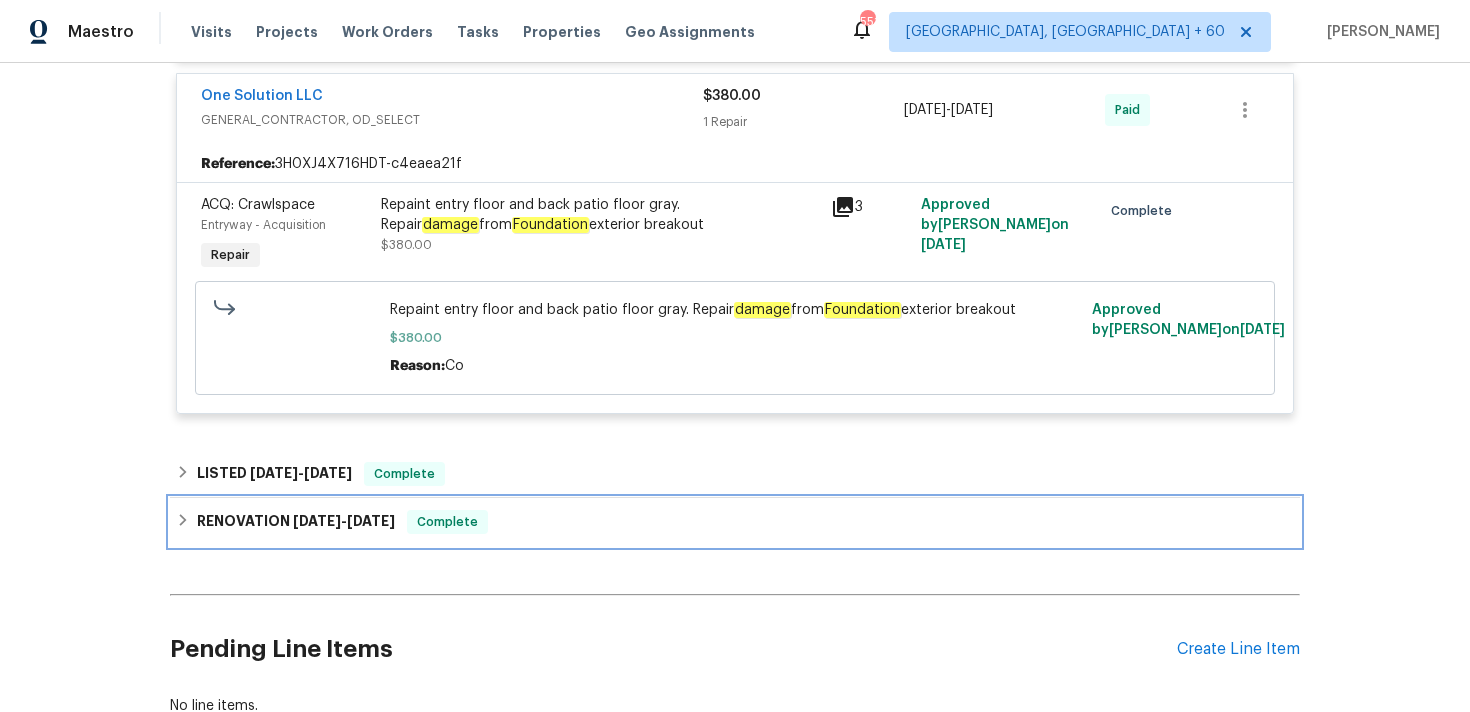 click on "RENOVATION   [DATE]  -  [DATE] Complete" at bounding box center (735, 522) 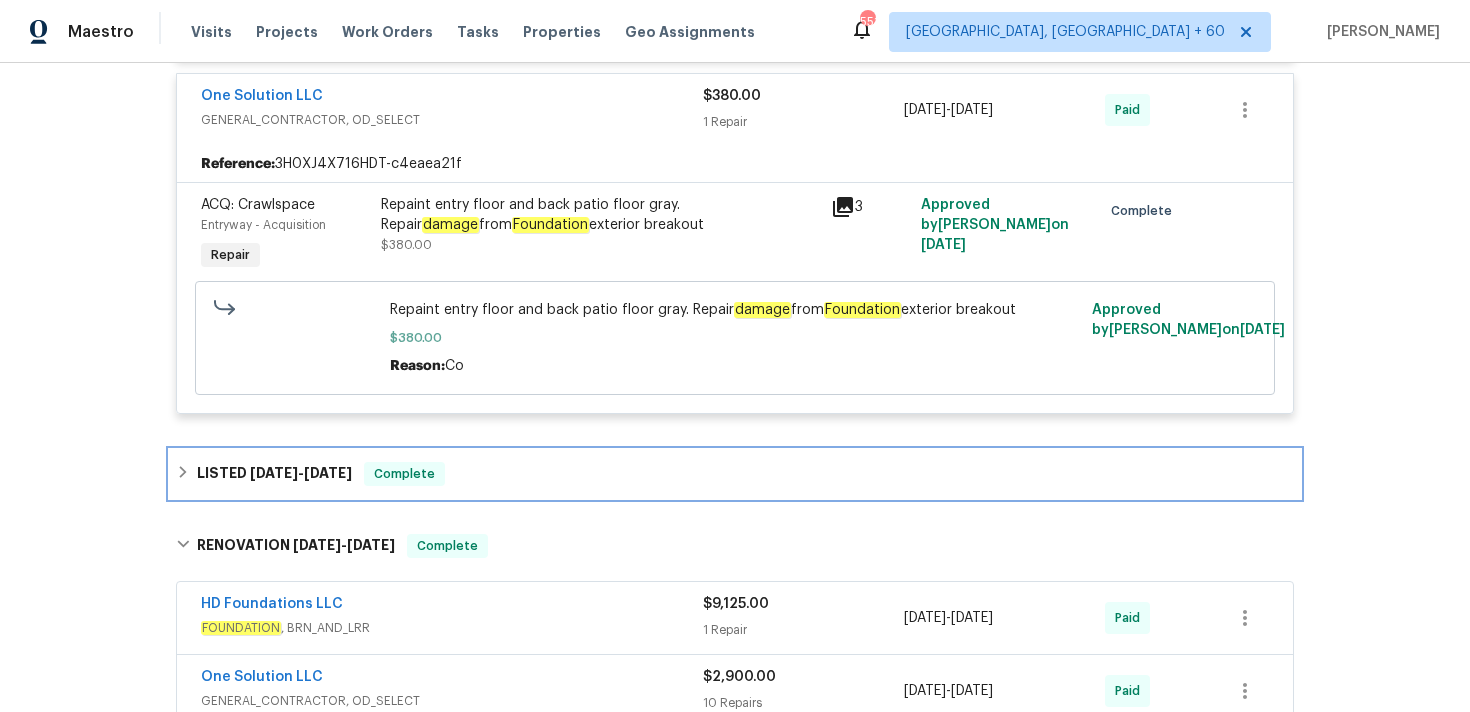 click on "LISTED   [DATE]  -  [DATE] Complete" at bounding box center [735, 474] 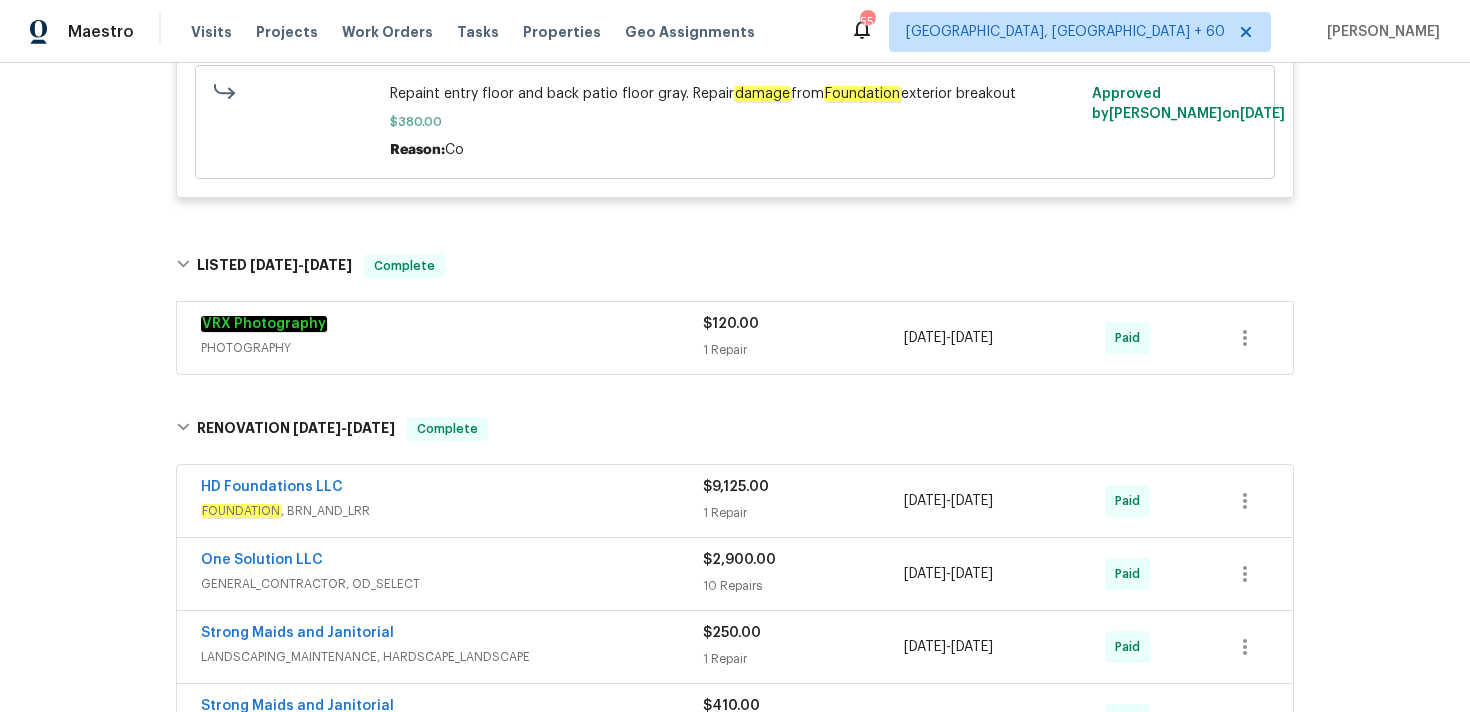 click on "1 Repair" at bounding box center (803, 513) 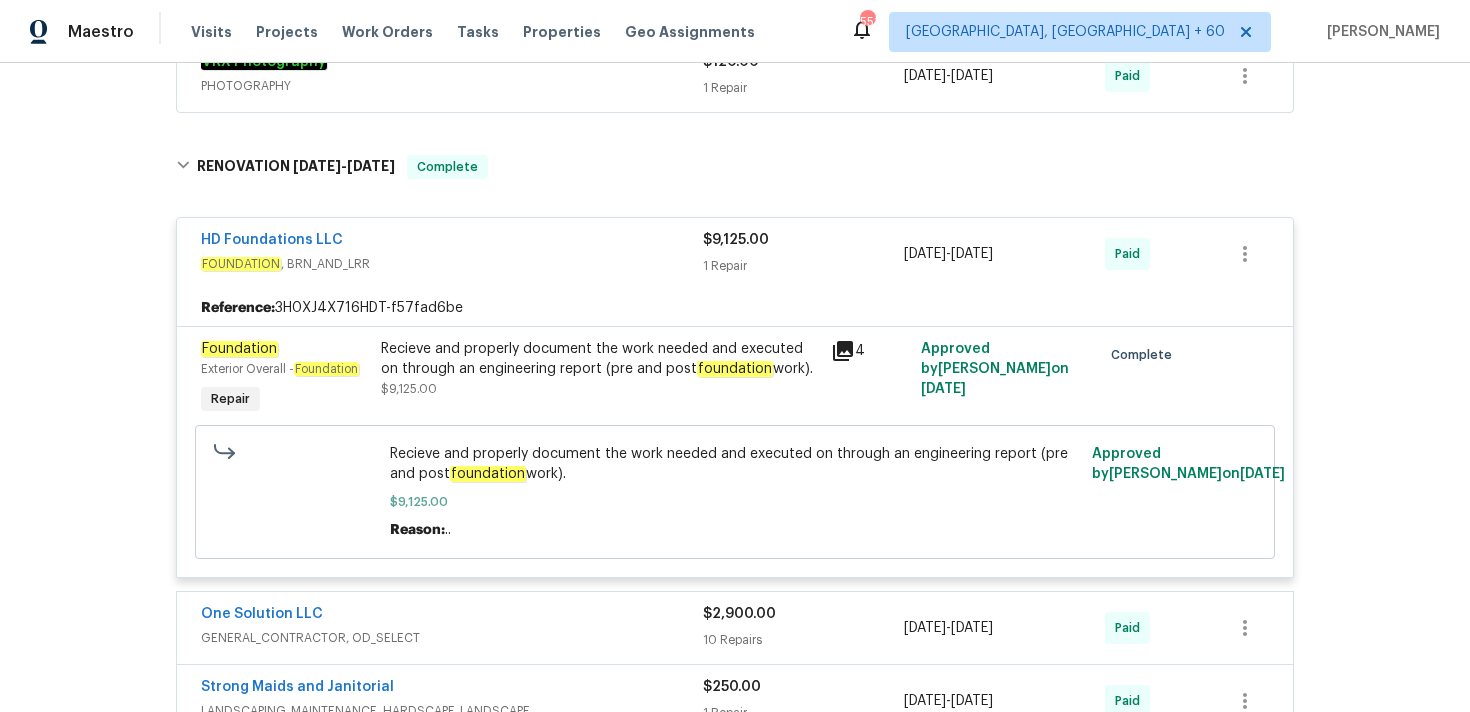 scroll, scrollTop: 2500, scrollLeft: 0, axis: vertical 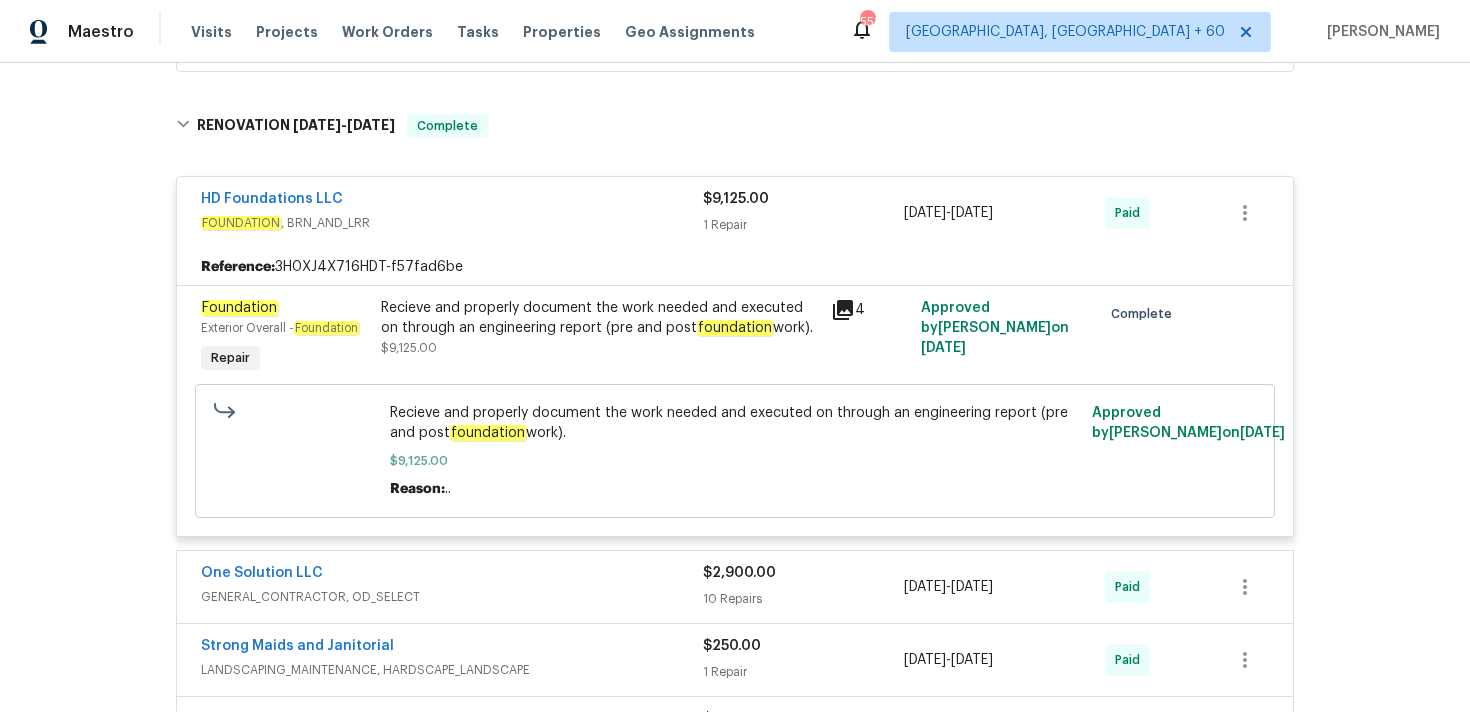 click on "Recieve and properly document the work needed and executed on through an engineering report (pre and post  foundation  work)." at bounding box center (735, 423) 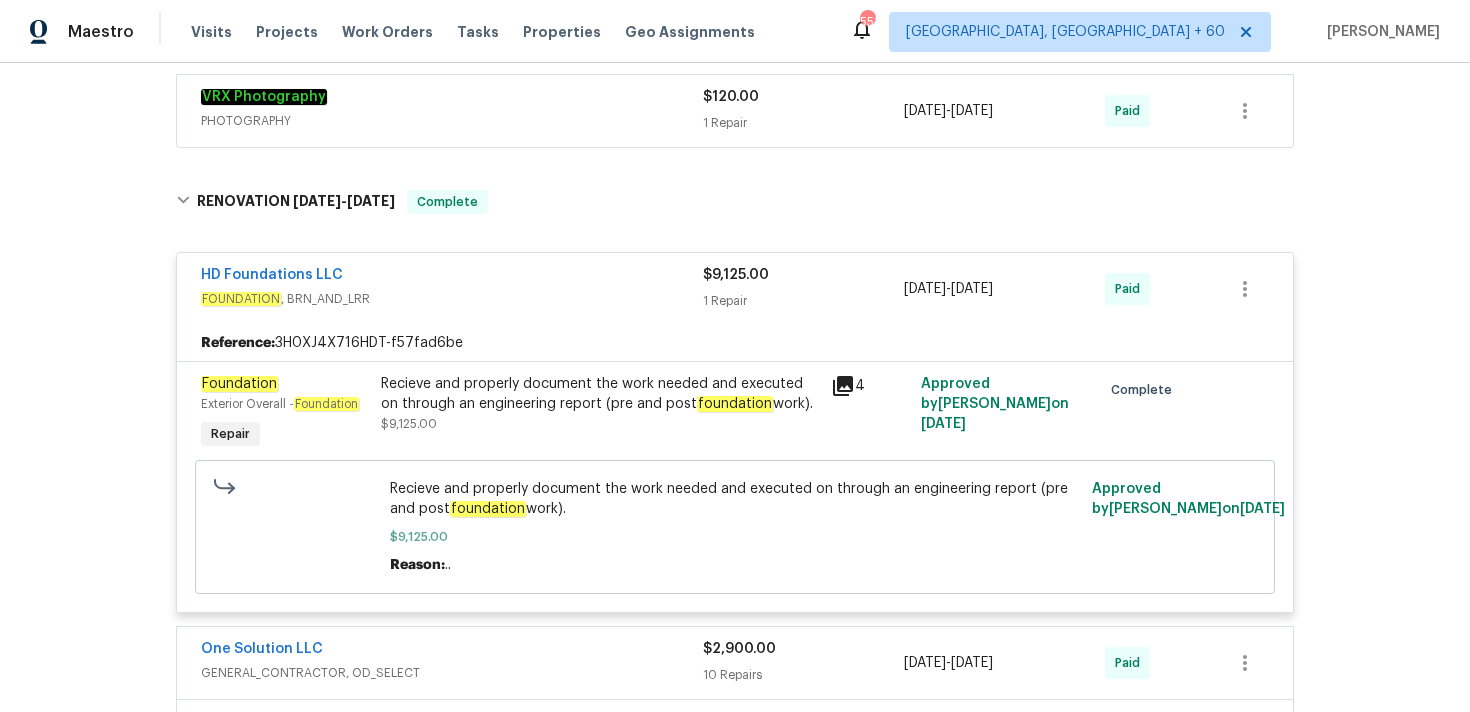 scroll, scrollTop: 2538, scrollLeft: 0, axis: vertical 